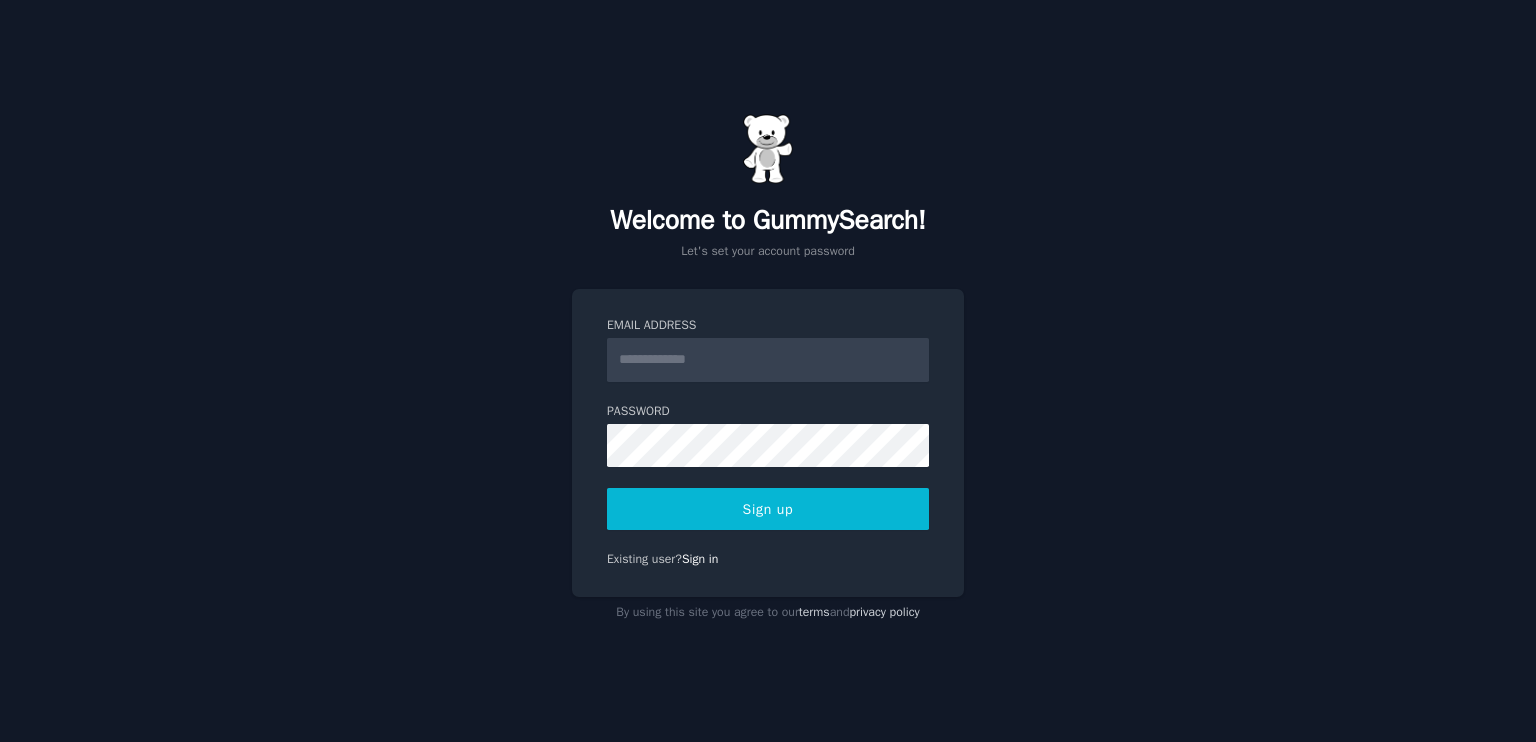 scroll, scrollTop: 0, scrollLeft: 0, axis: both 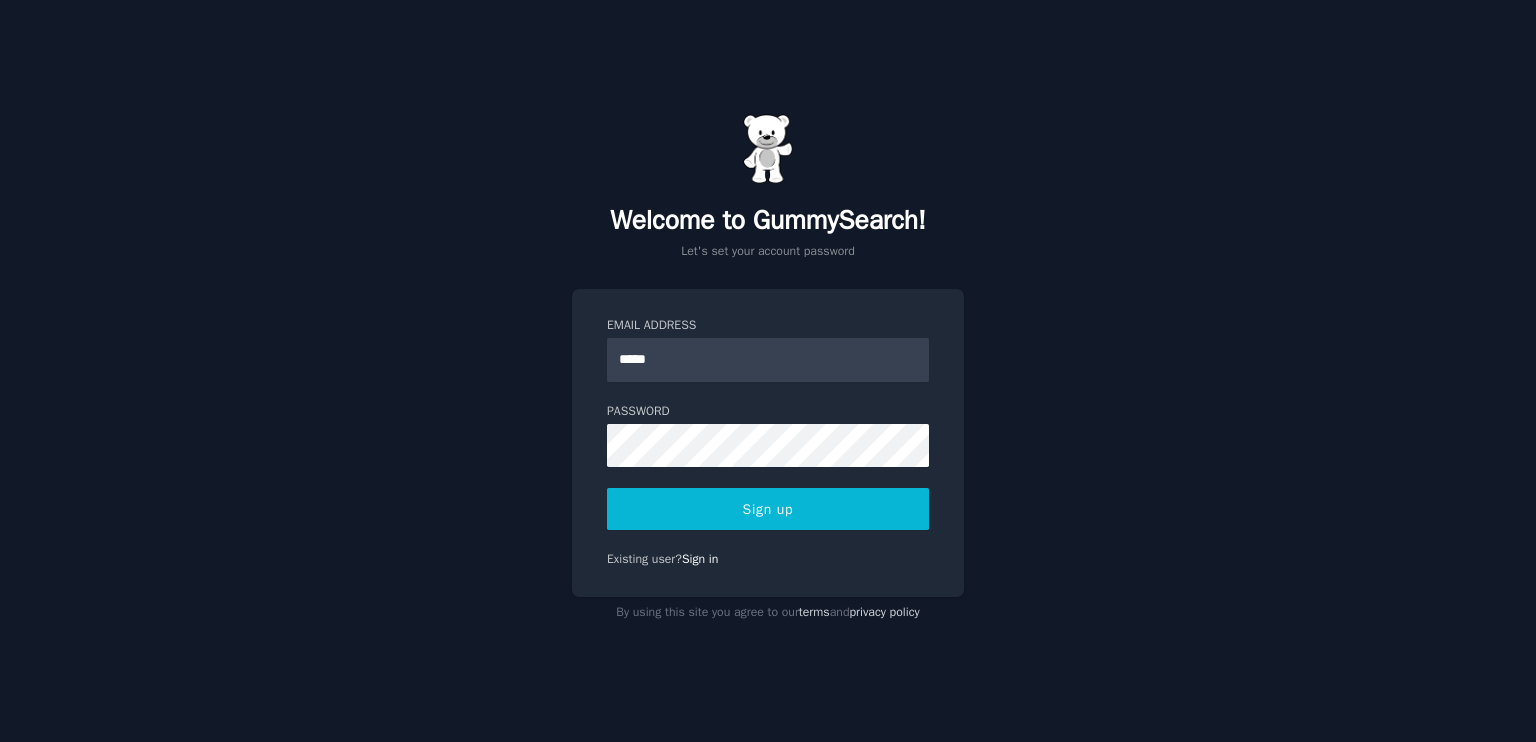 type on "**********" 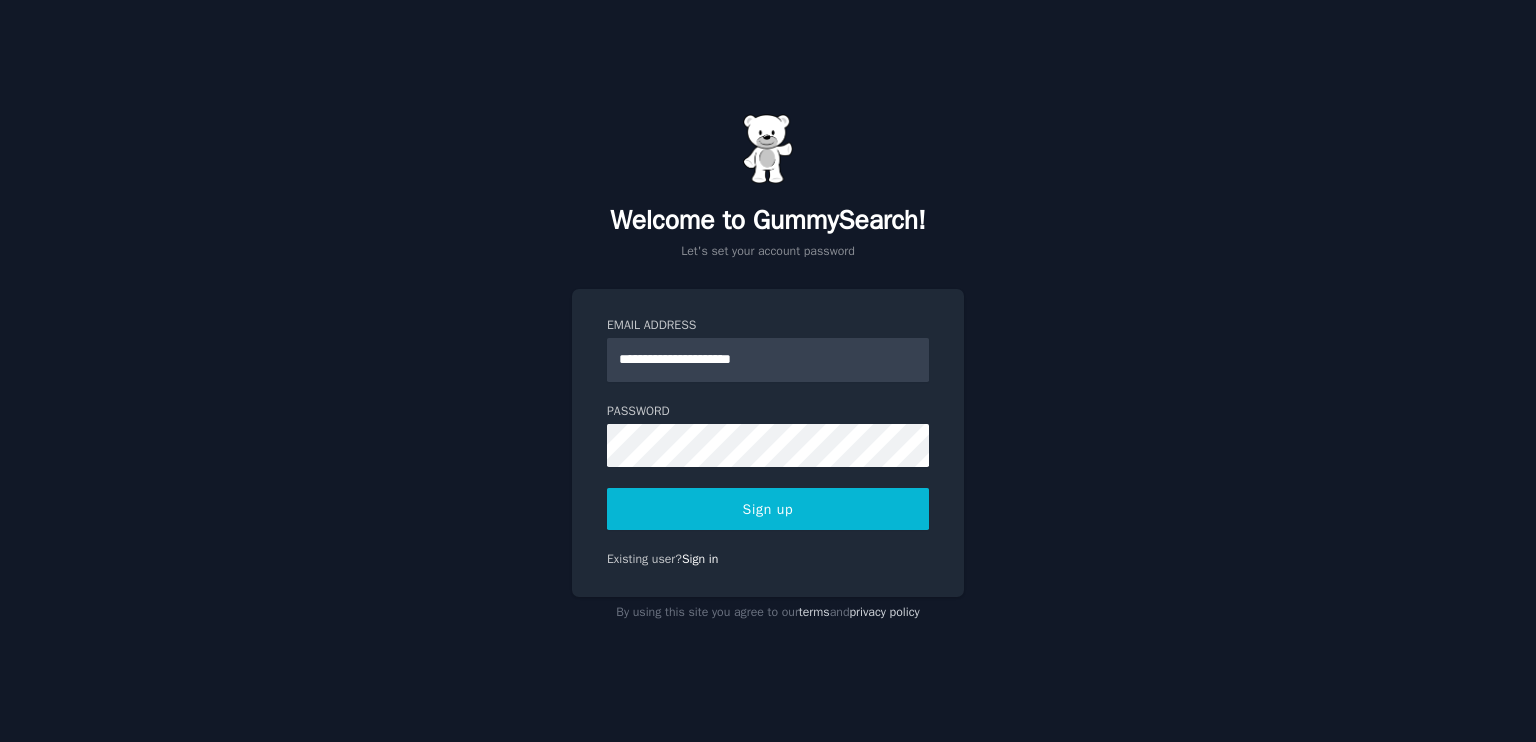 click on "Sign up" at bounding box center (768, 509) 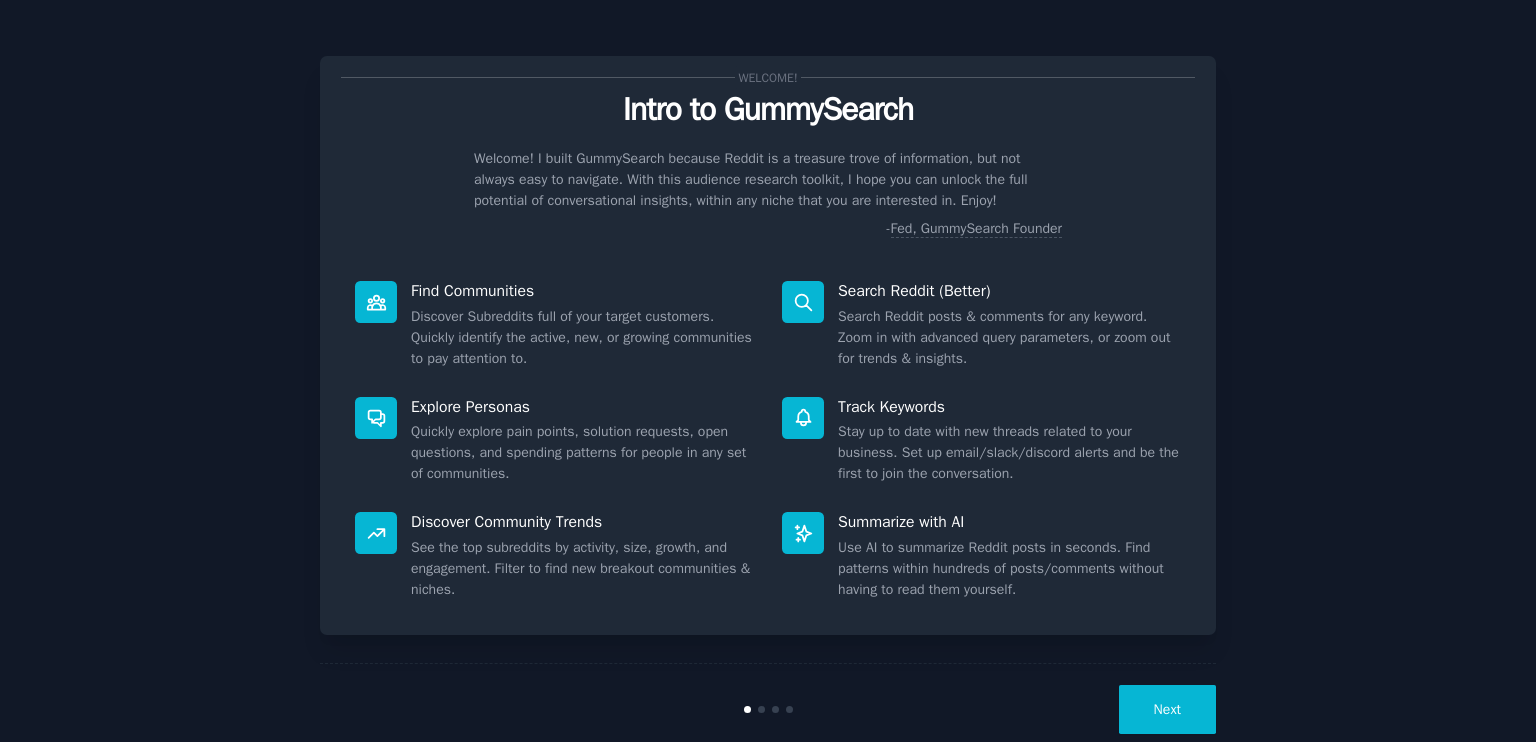 scroll, scrollTop: 0, scrollLeft: 0, axis: both 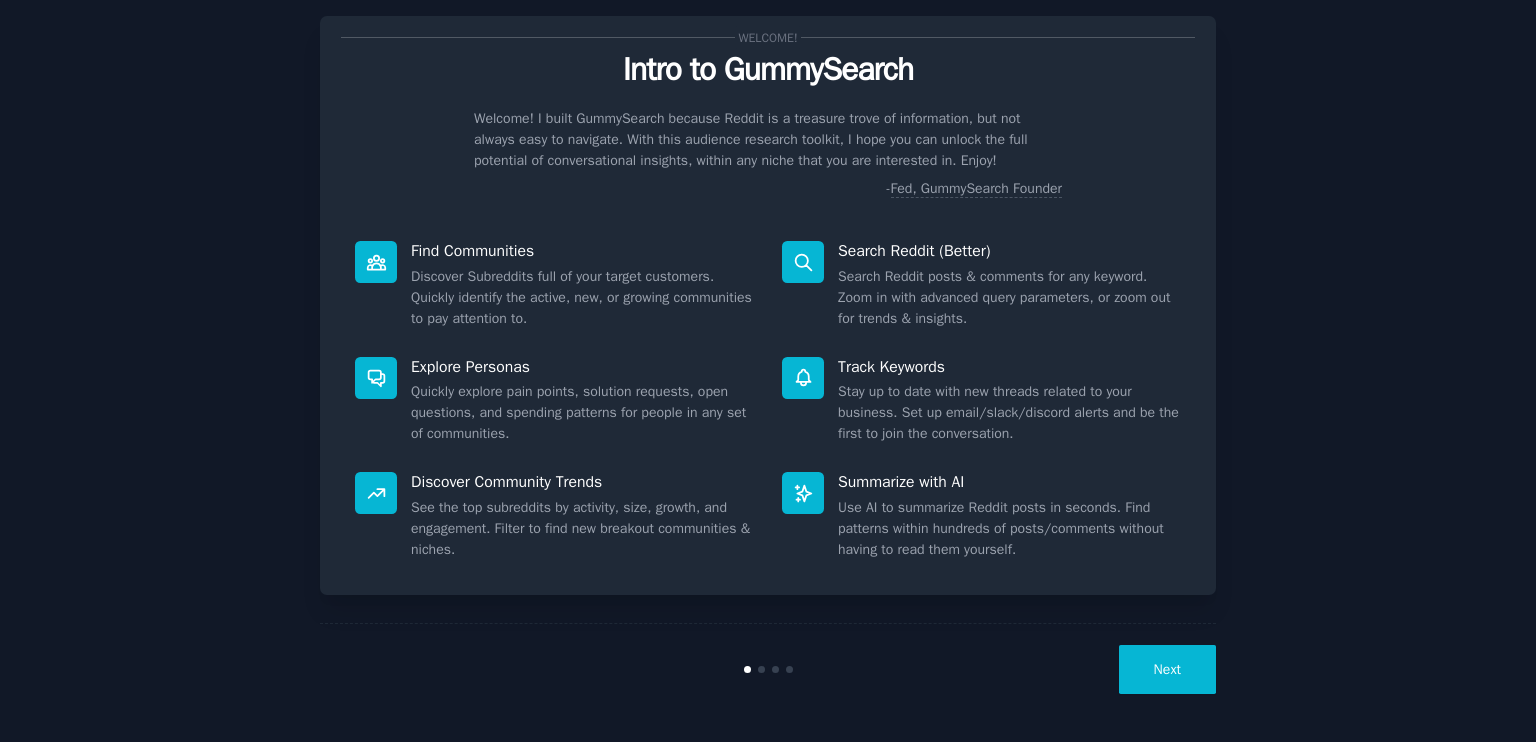 click on "Next" at bounding box center [1167, 669] 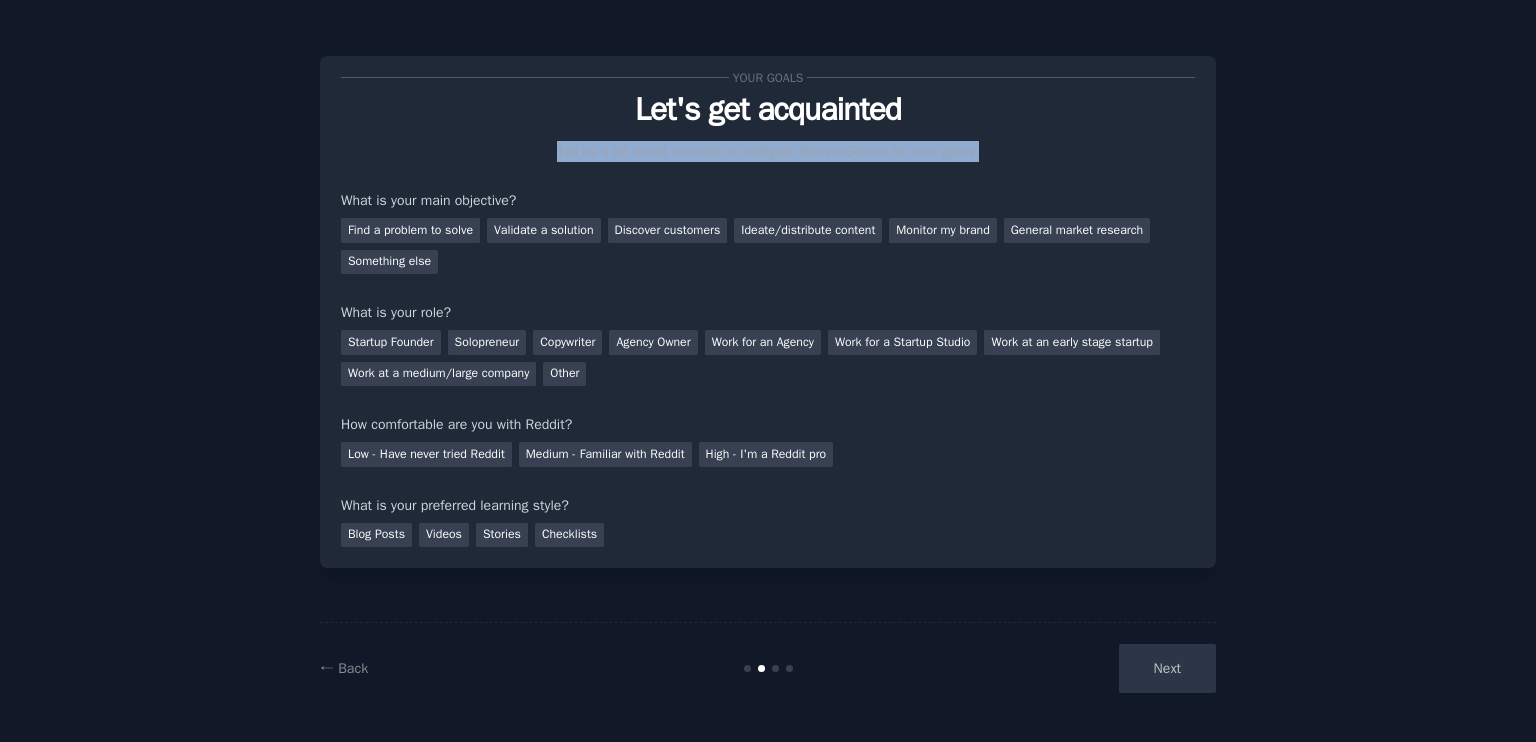 drag, startPoint x: 556, startPoint y: 146, endPoint x: 998, endPoint y: 142, distance: 442.0181 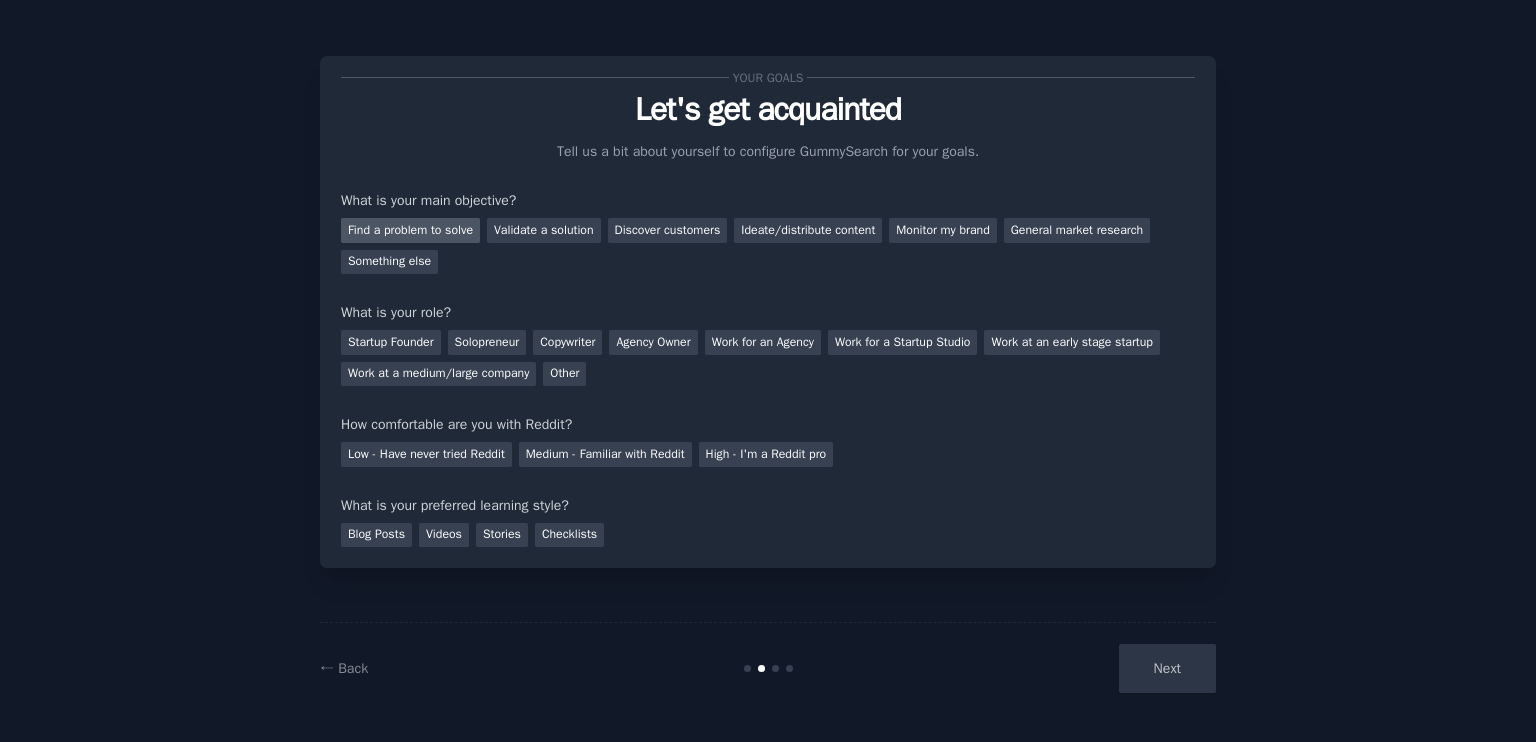 click on "Find a problem to solve" at bounding box center (410, 230) 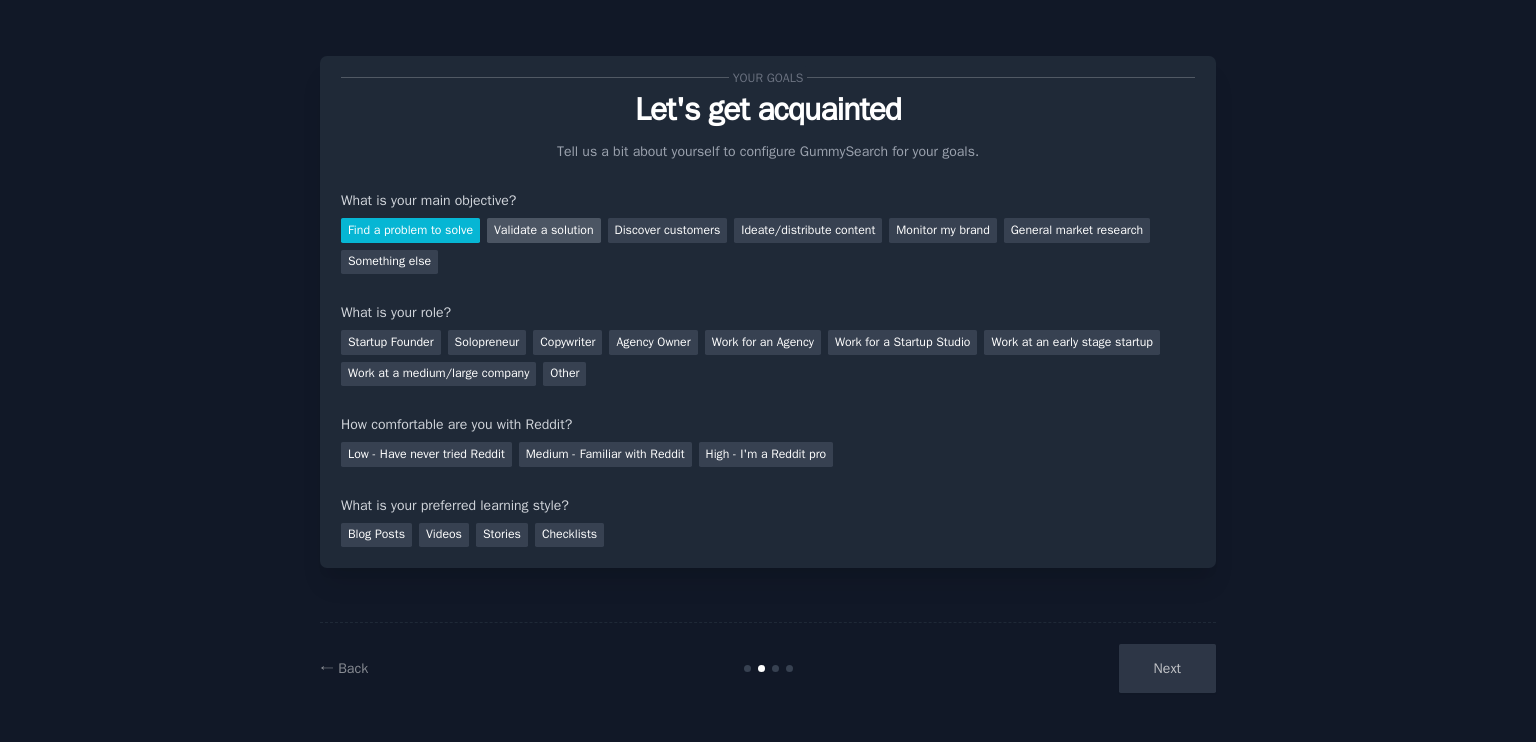 click on "Validate a solution" at bounding box center [544, 230] 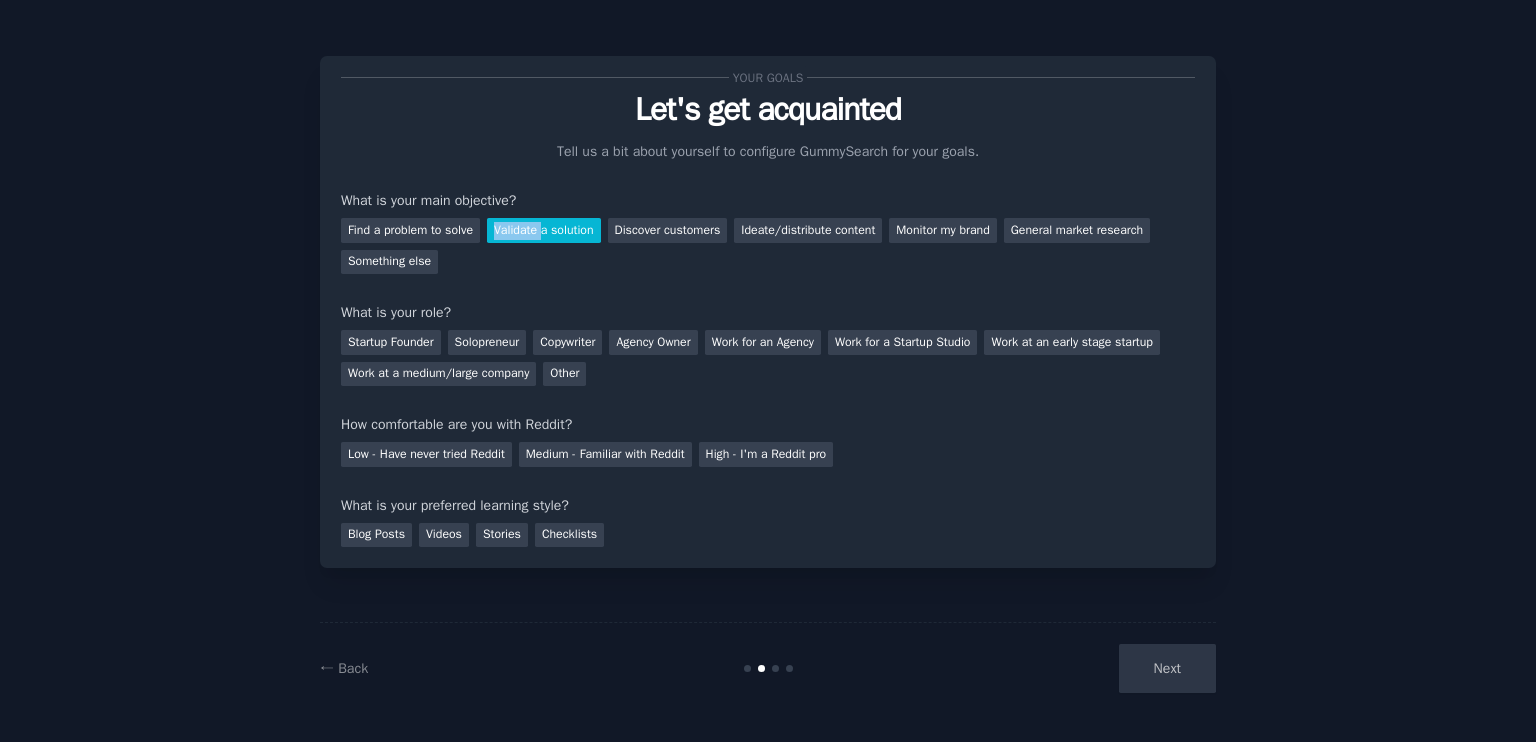 click on "Validate a solution" at bounding box center (544, 230) 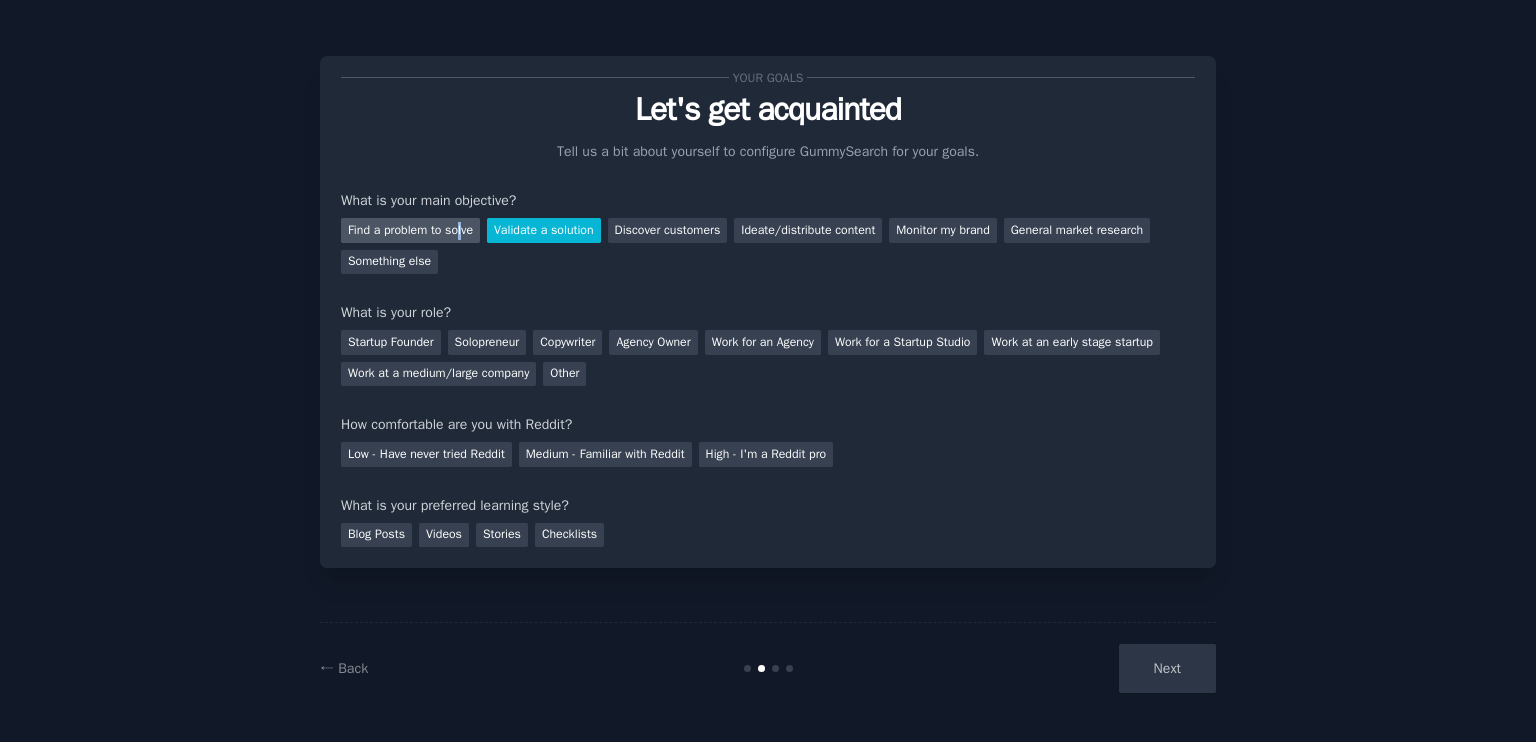 drag, startPoint x: 536, startPoint y: 232, endPoint x: 462, endPoint y: 229, distance: 74.06078 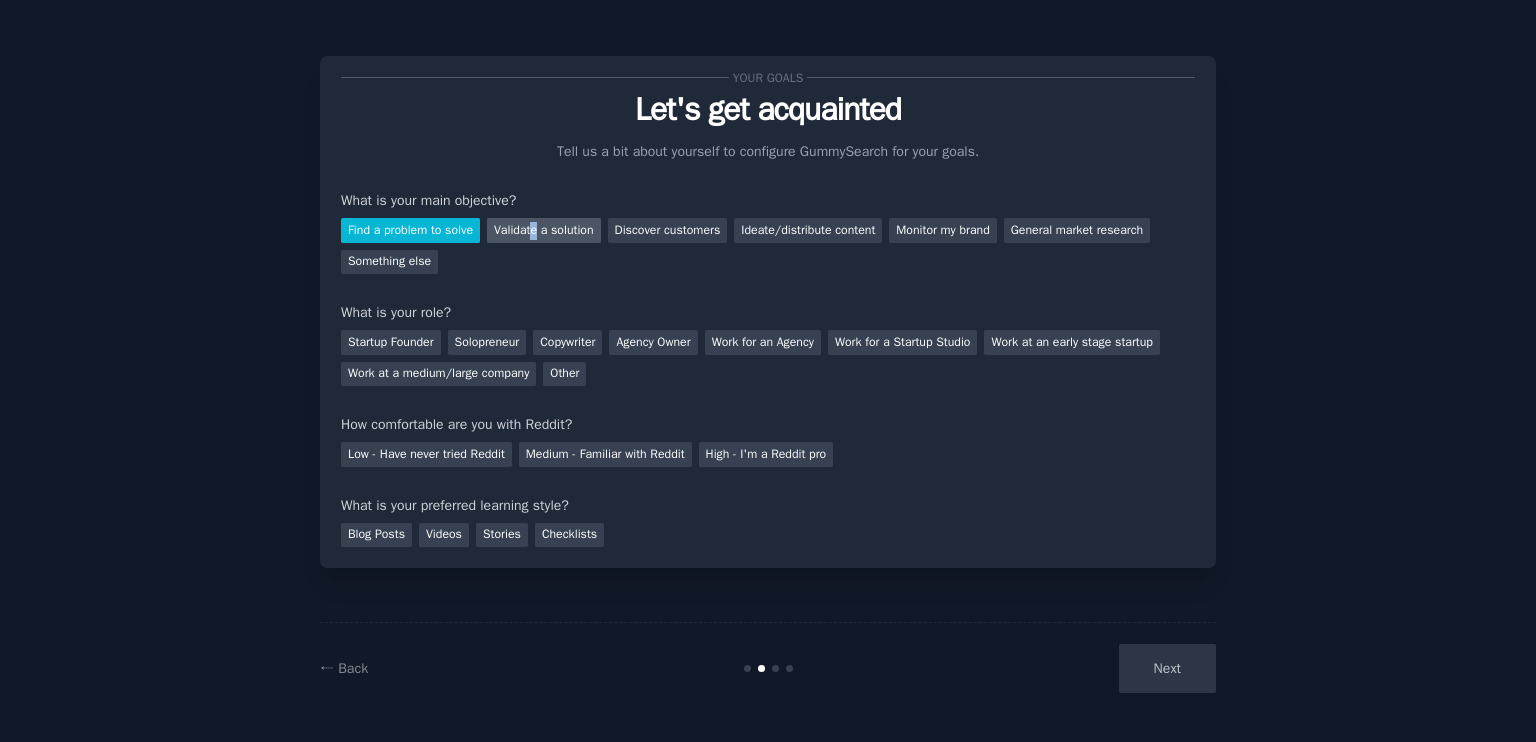 drag, startPoint x: 462, startPoint y: 229, endPoint x: 536, endPoint y: 237, distance: 74.431175 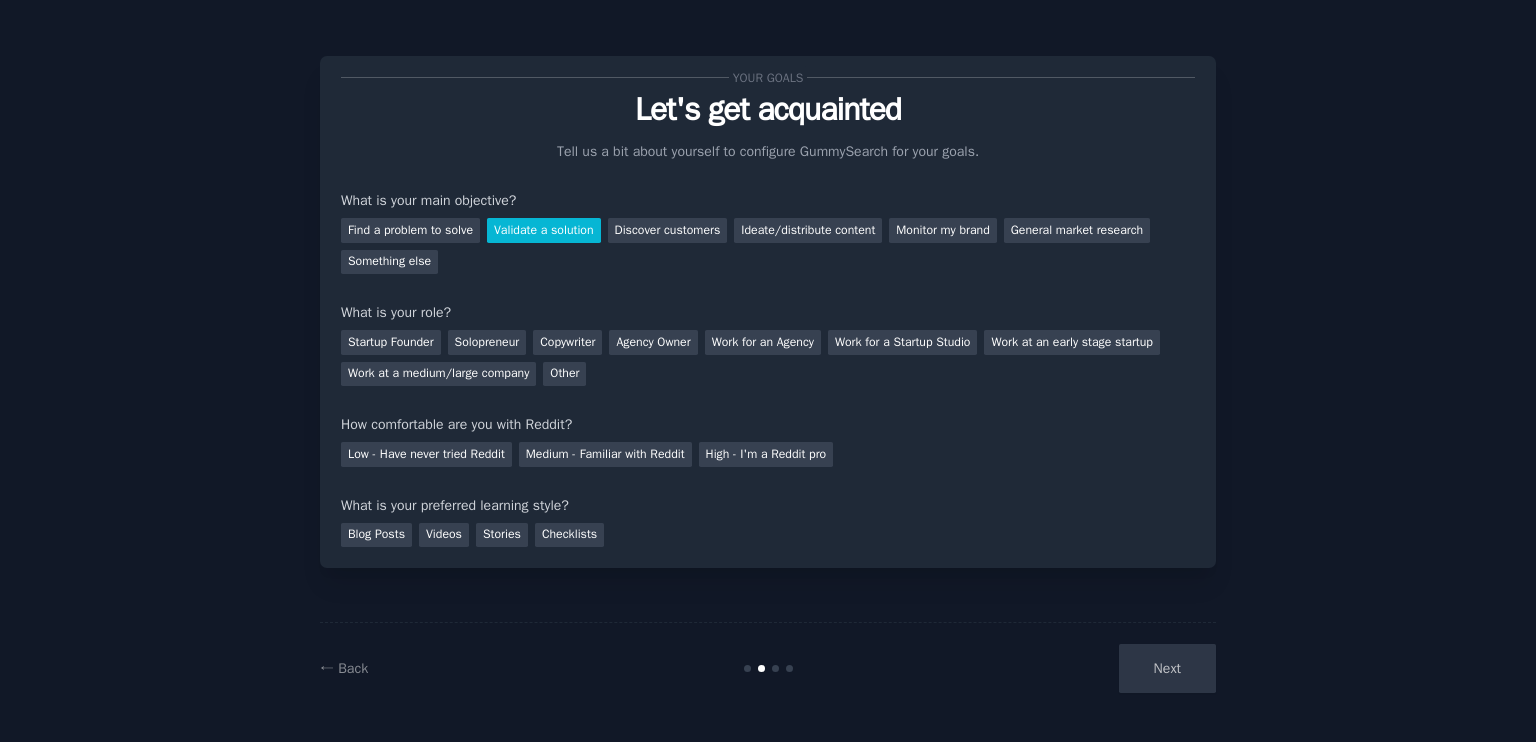 drag, startPoint x: 536, startPoint y: 237, endPoint x: 426, endPoint y: 243, distance: 110.16351 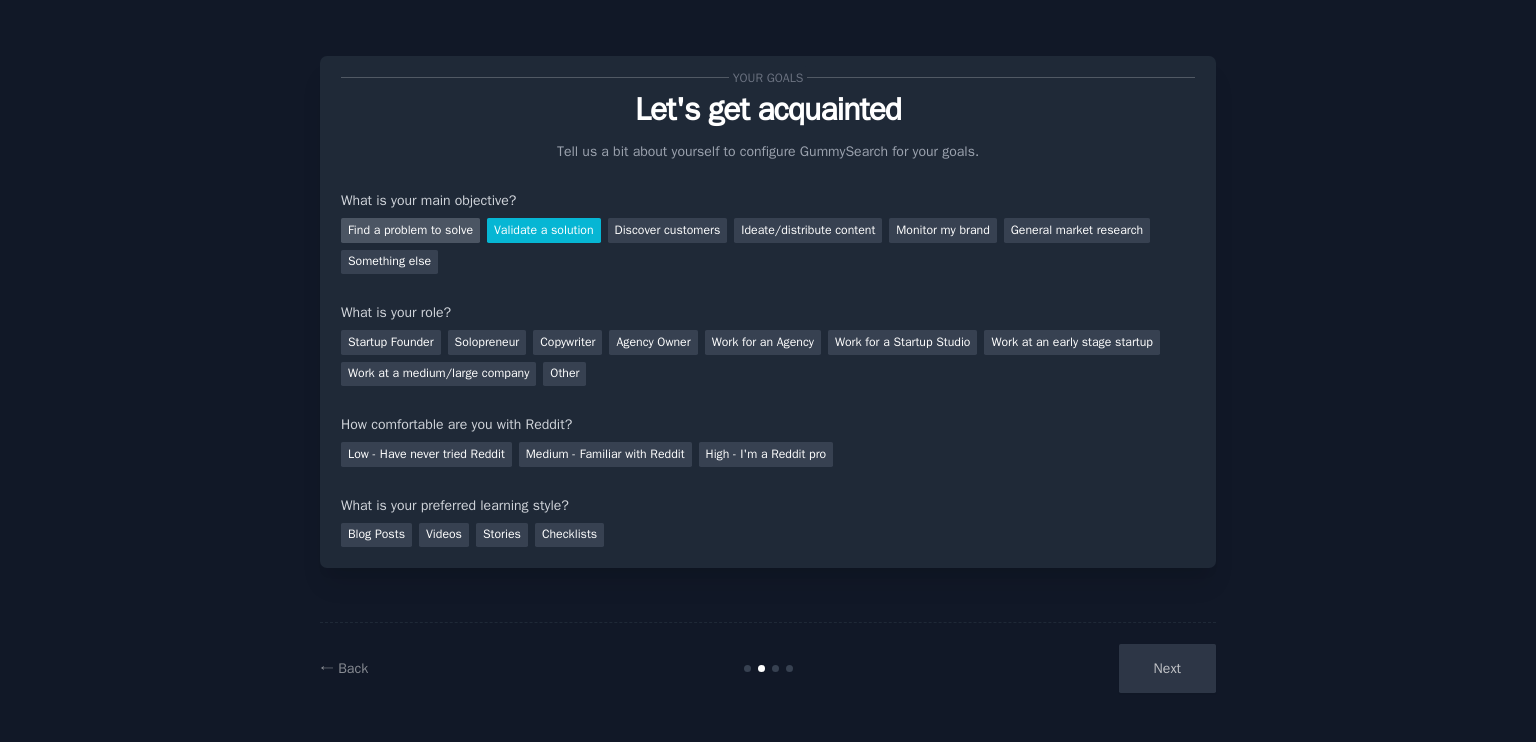 click on "Find a problem to solve" at bounding box center [410, 230] 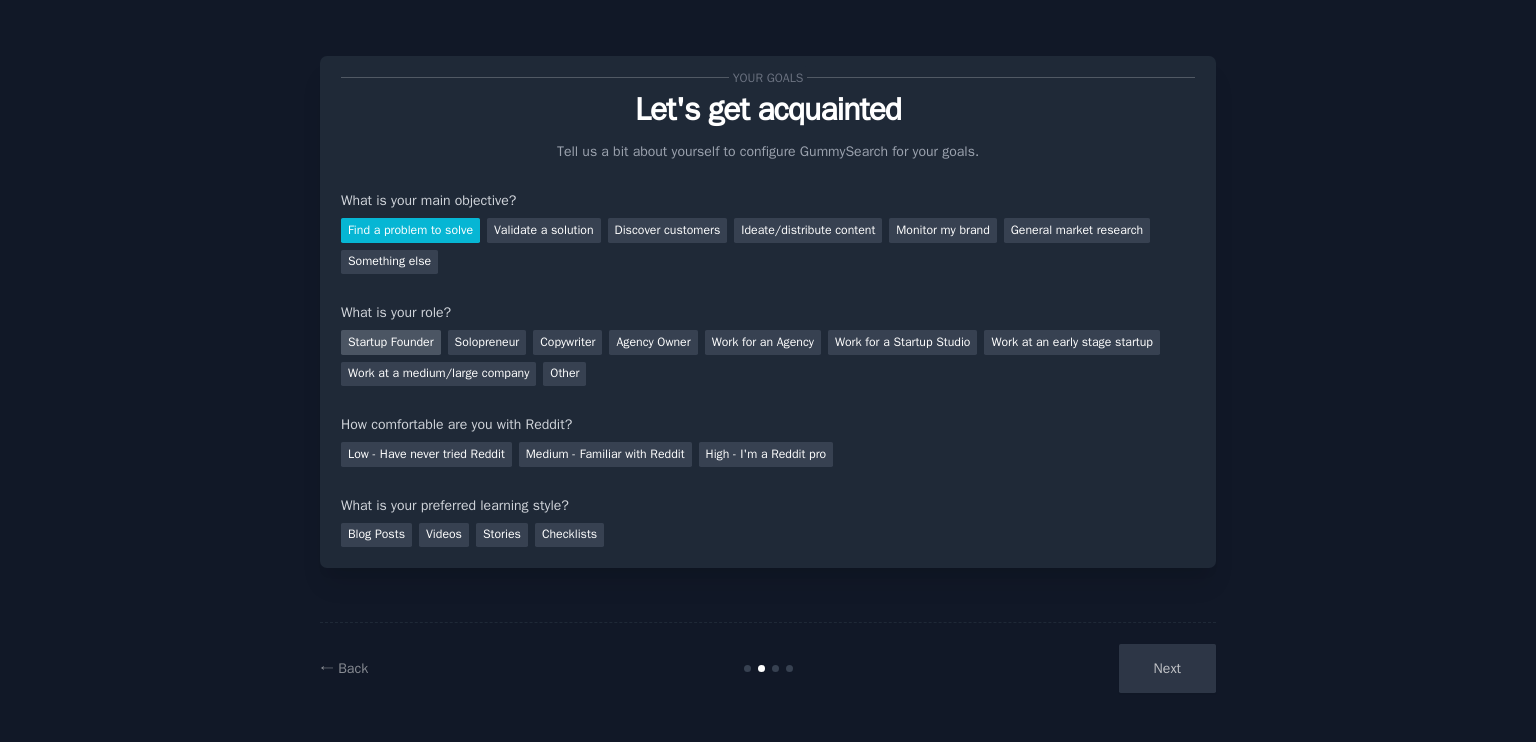 click on "Startup Founder" at bounding box center (391, 342) 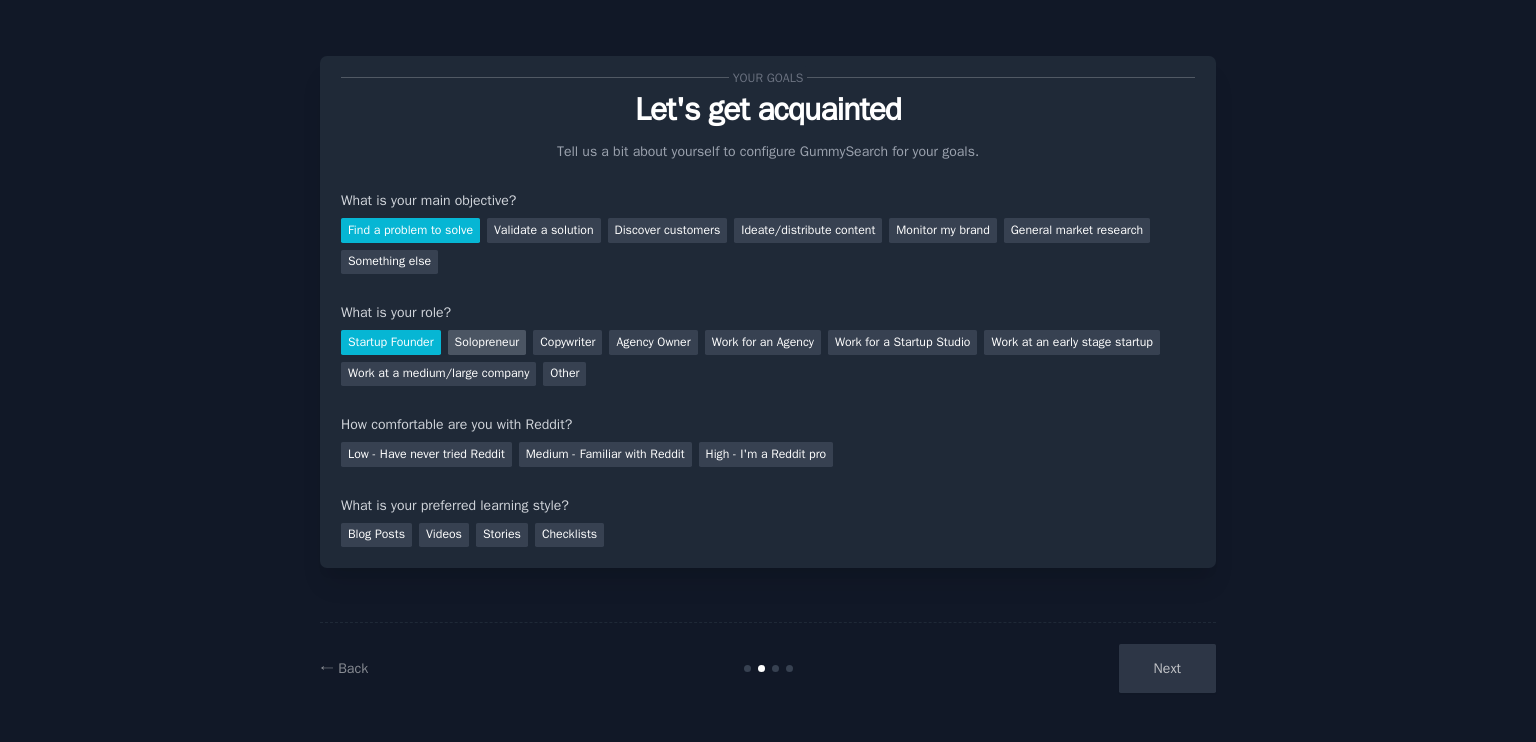 click on "Solopreneur" at bounding box center (487, 342) 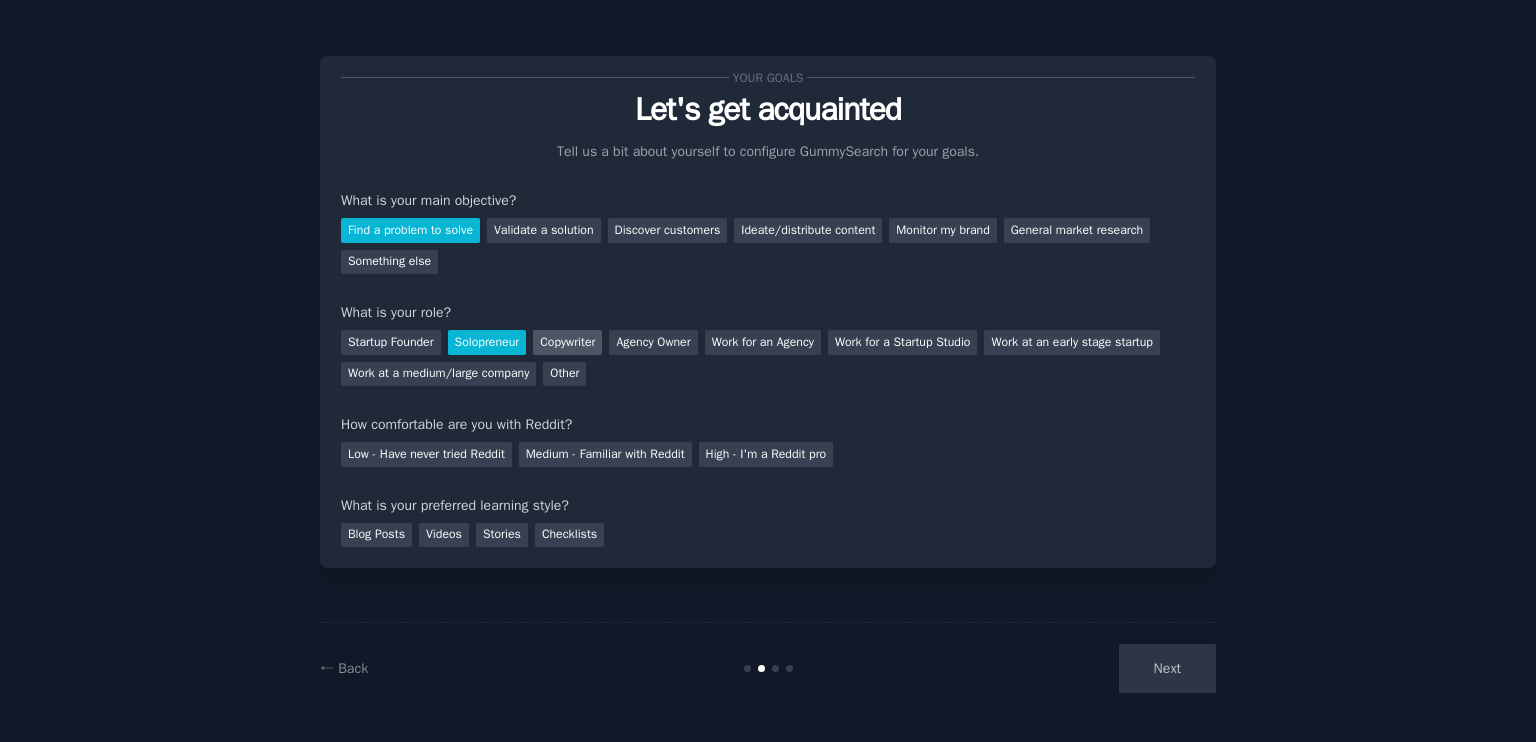 click on "Copywriter" at bounding box center [567, 342] 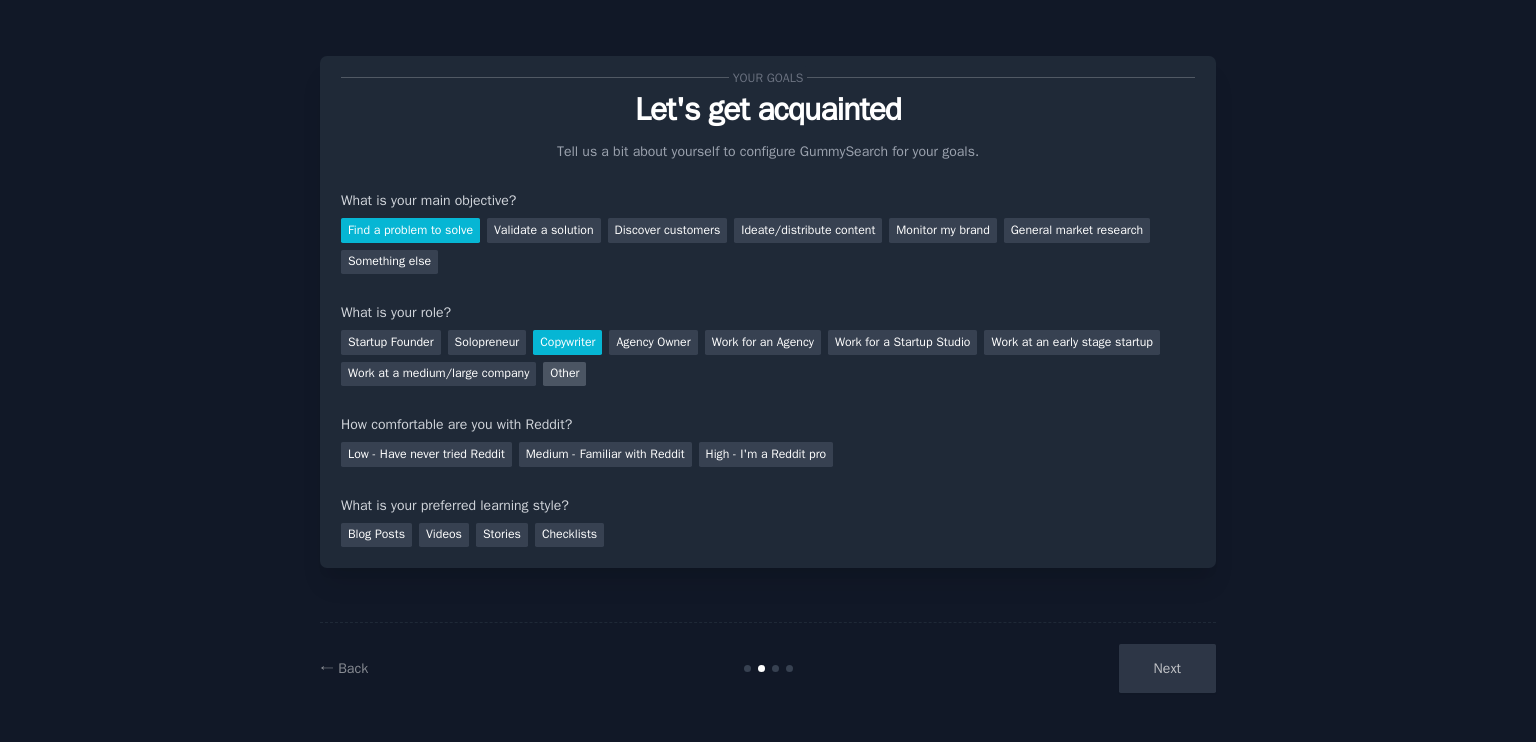 click on "Other" at bounding box center [564, 374] 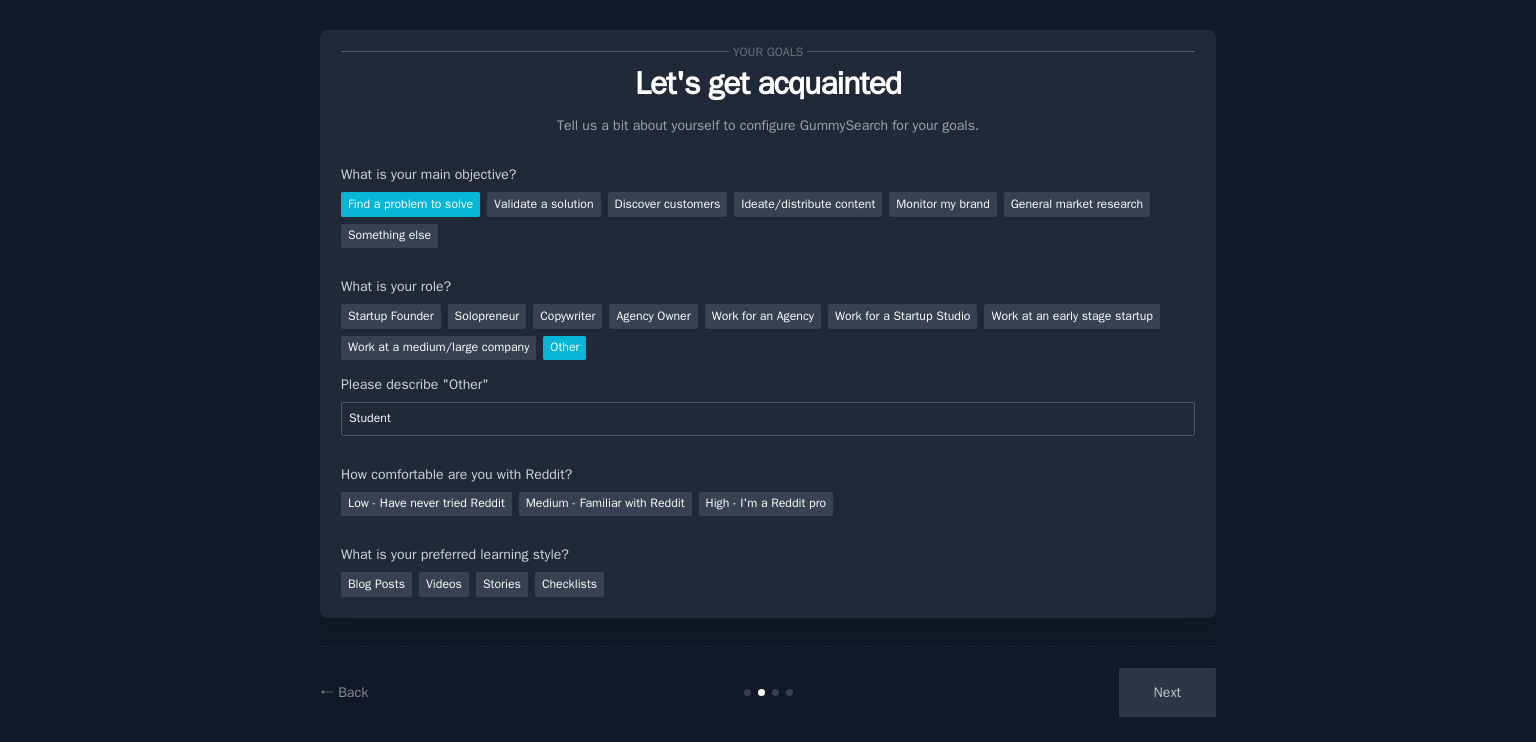 scroll, scrollTop: 28, scrollLeft: 0, axis: vertical 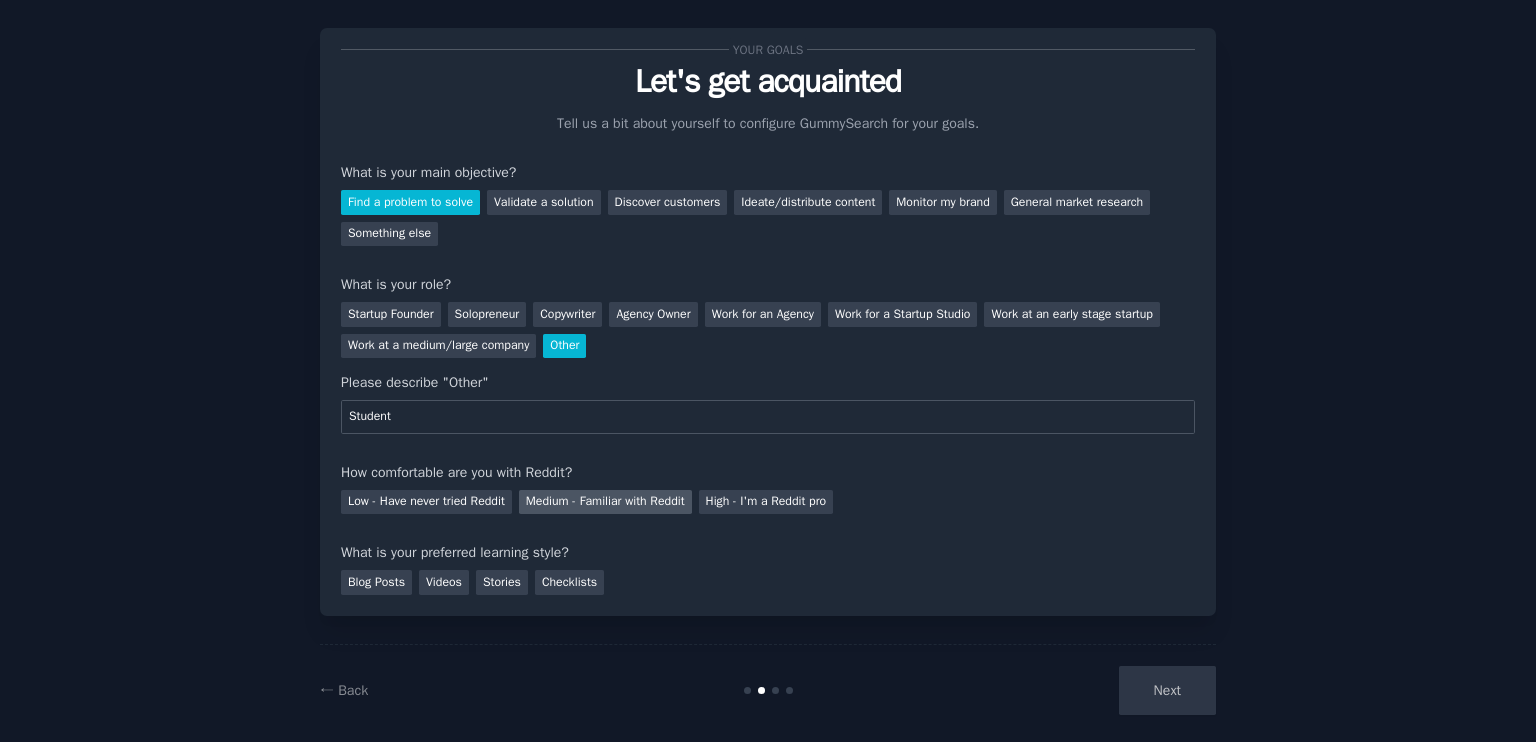 type on "Student" 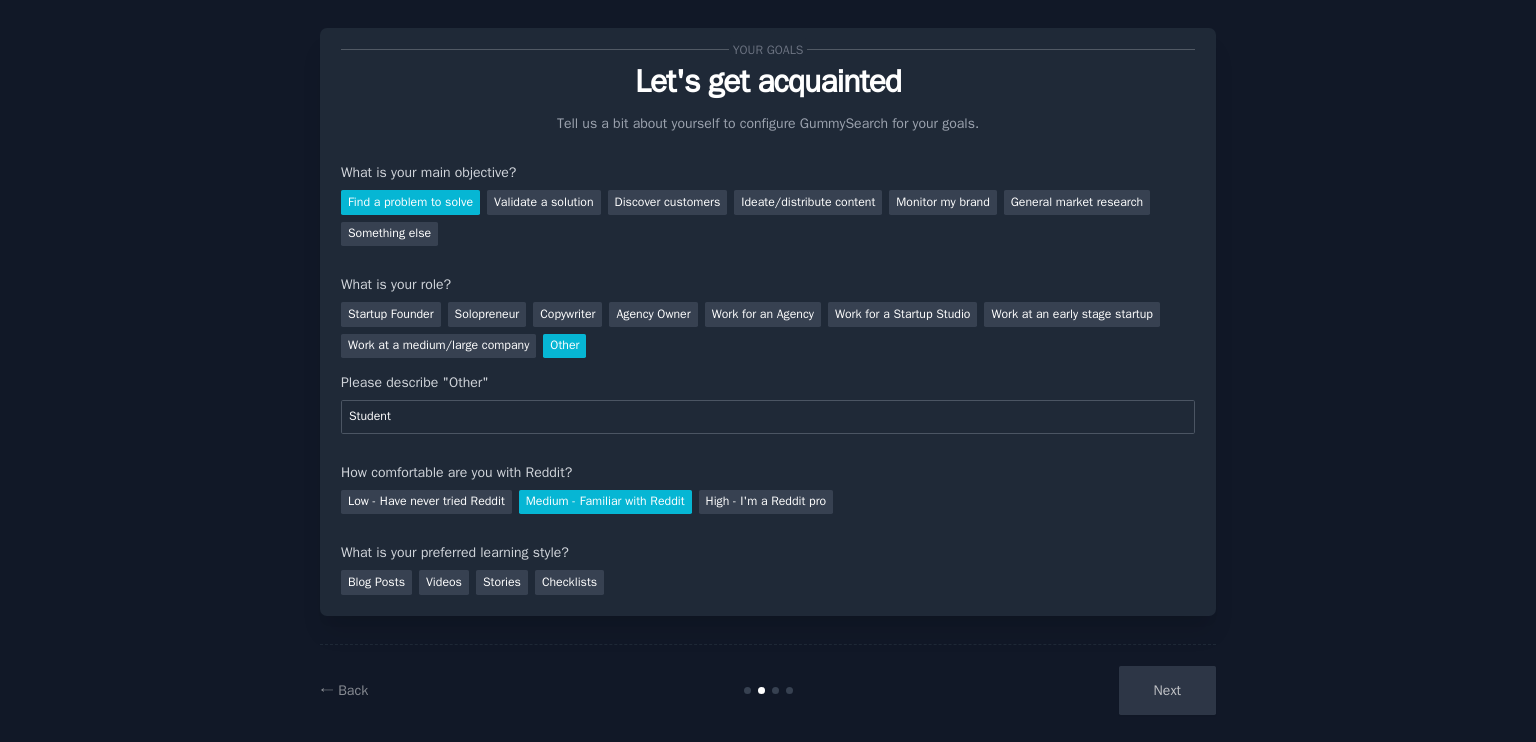 scroll, scrollTop: 48, scrollLeft: 0, axis: vertical 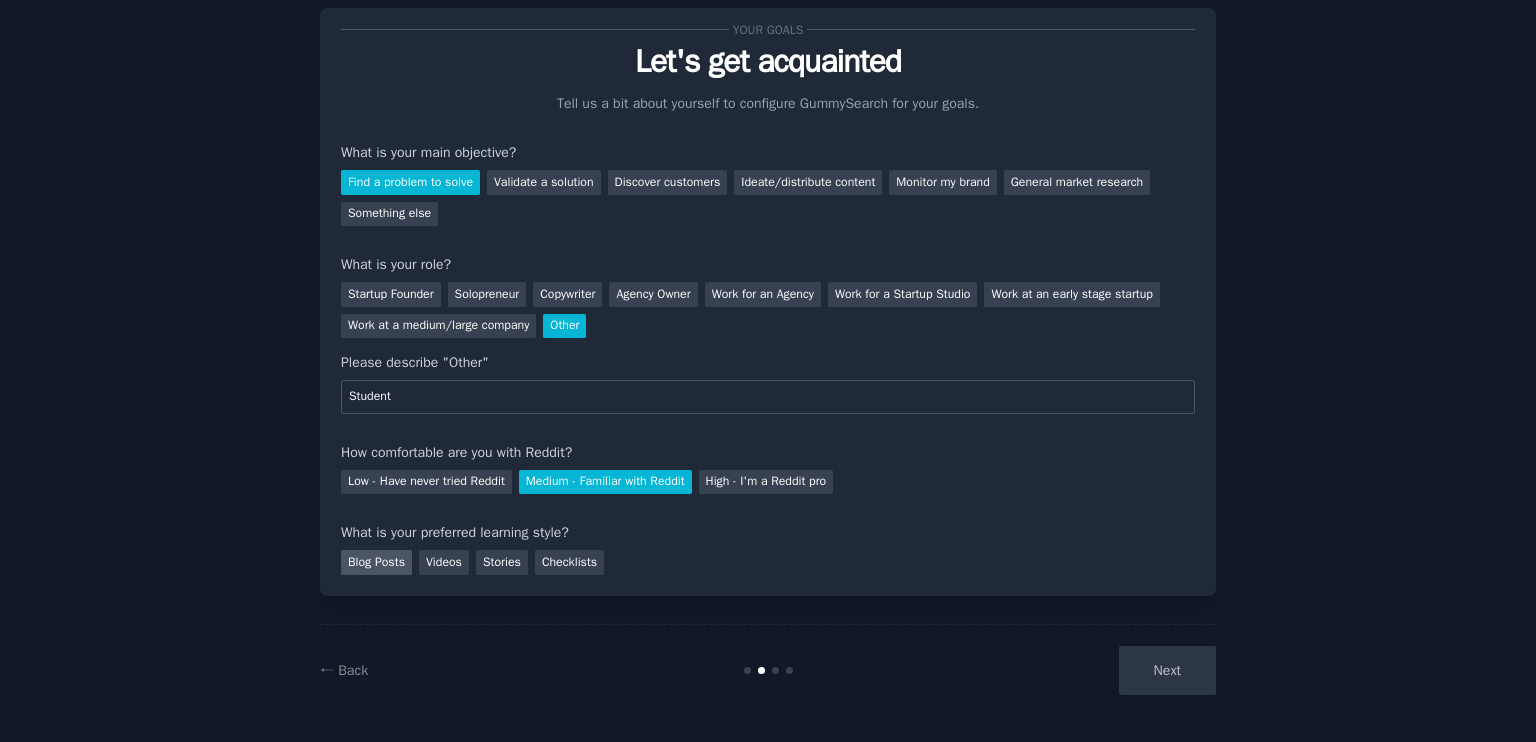 click on "Blog Posts" at bounding box center (376, 562) 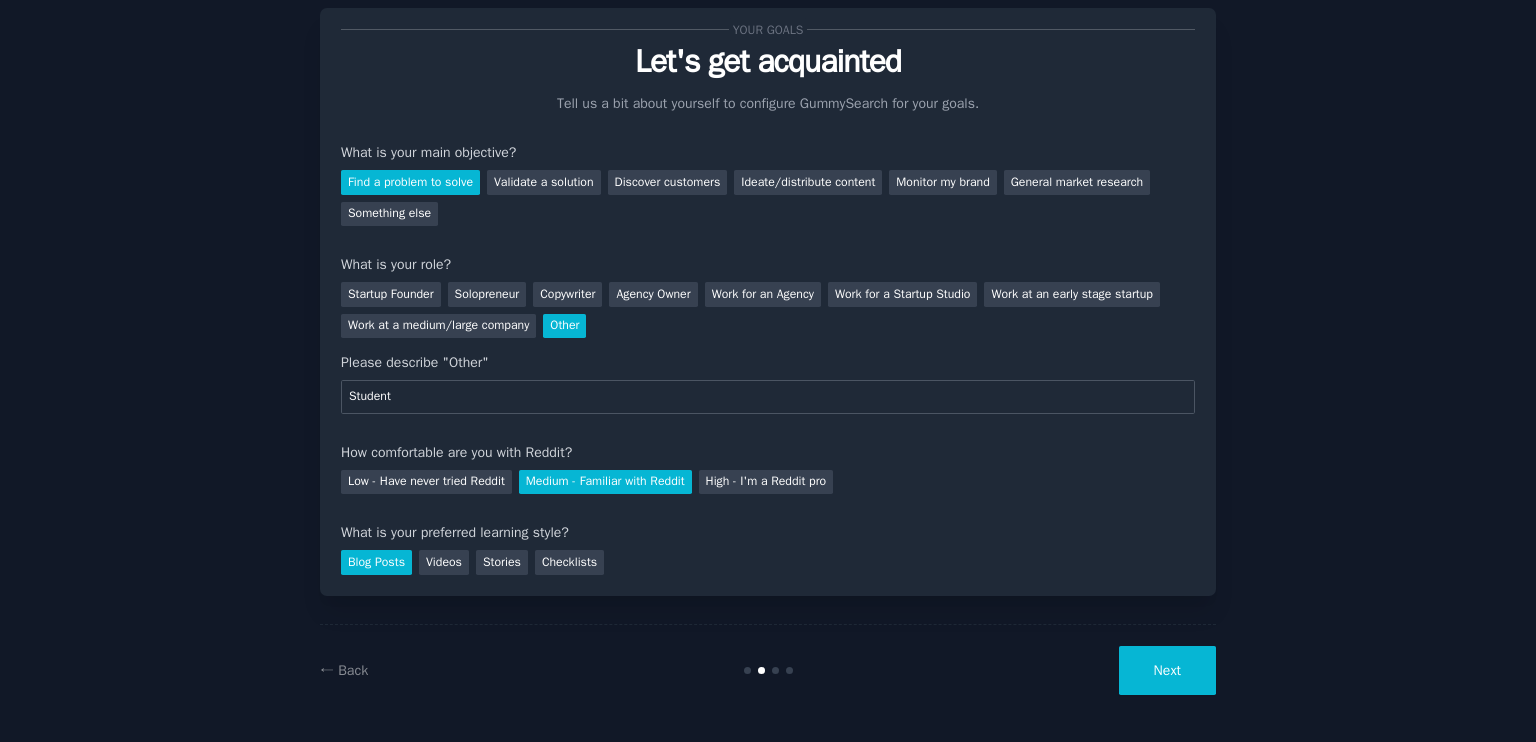 click on "Next" at bounding box center [1167, 670] 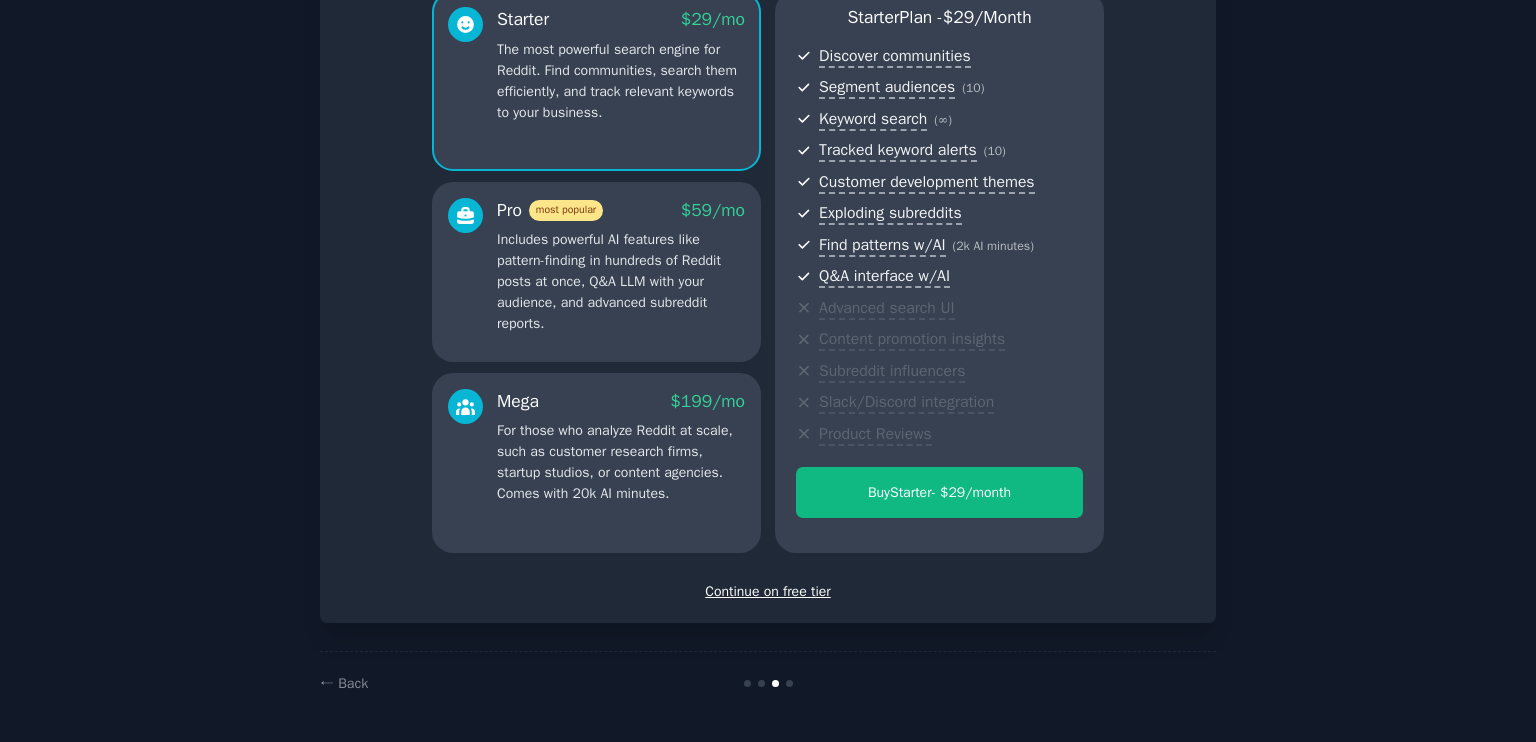scroll, scrollTop: 72, scrollLeft: 0, axis: vertical 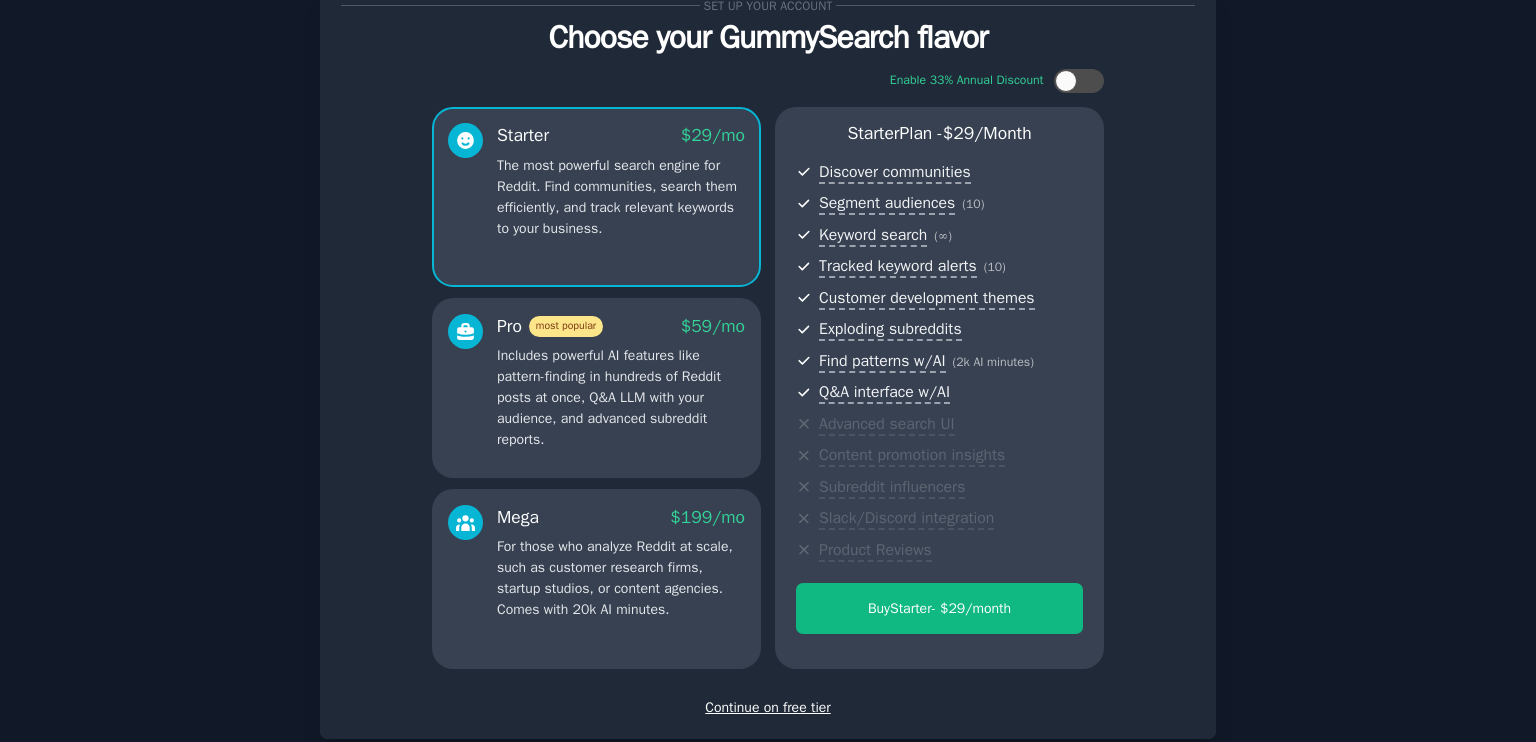 click on "Continue on free tier" at bounding box center [768, 707] 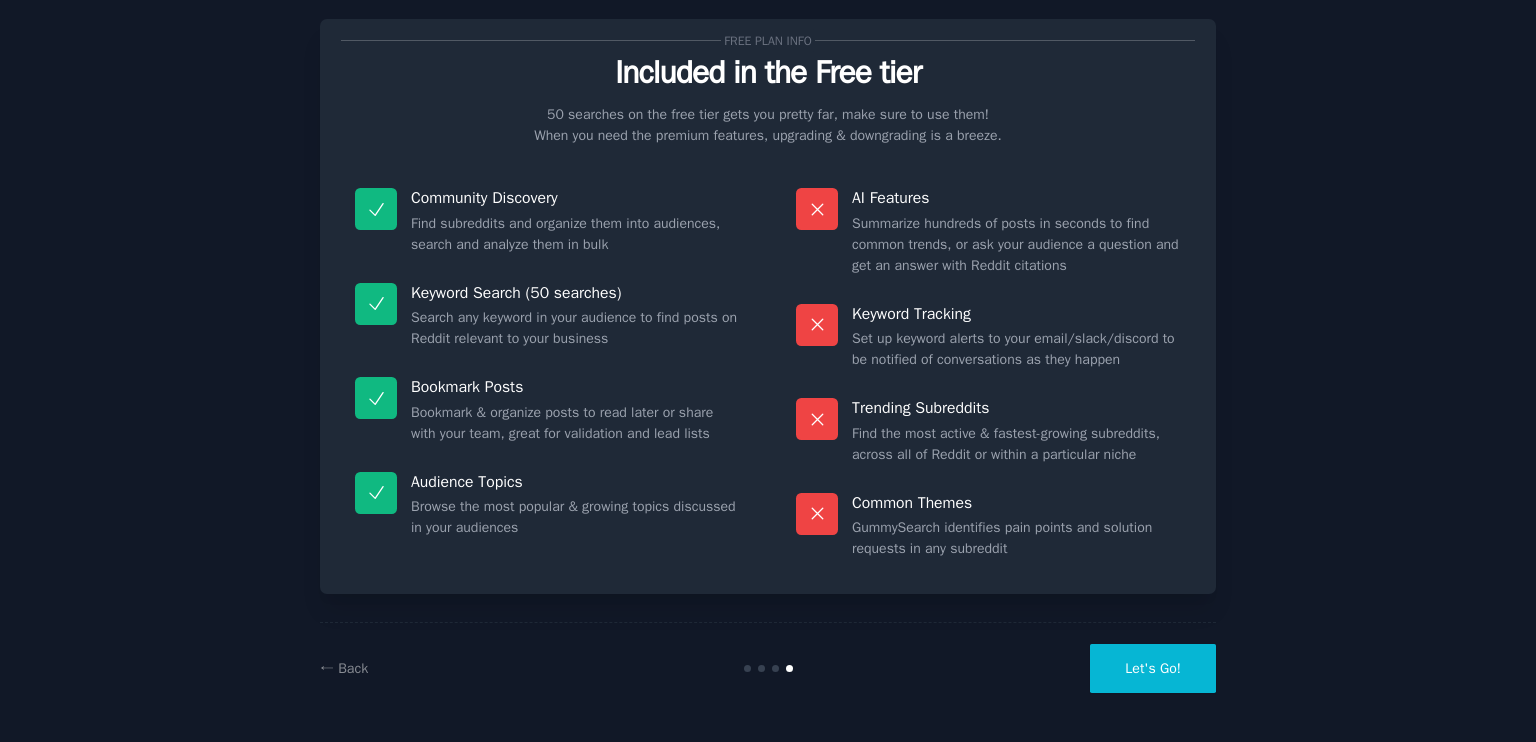 scroll, scrollTop: 36, scrollLeft: 0, axis: vertical 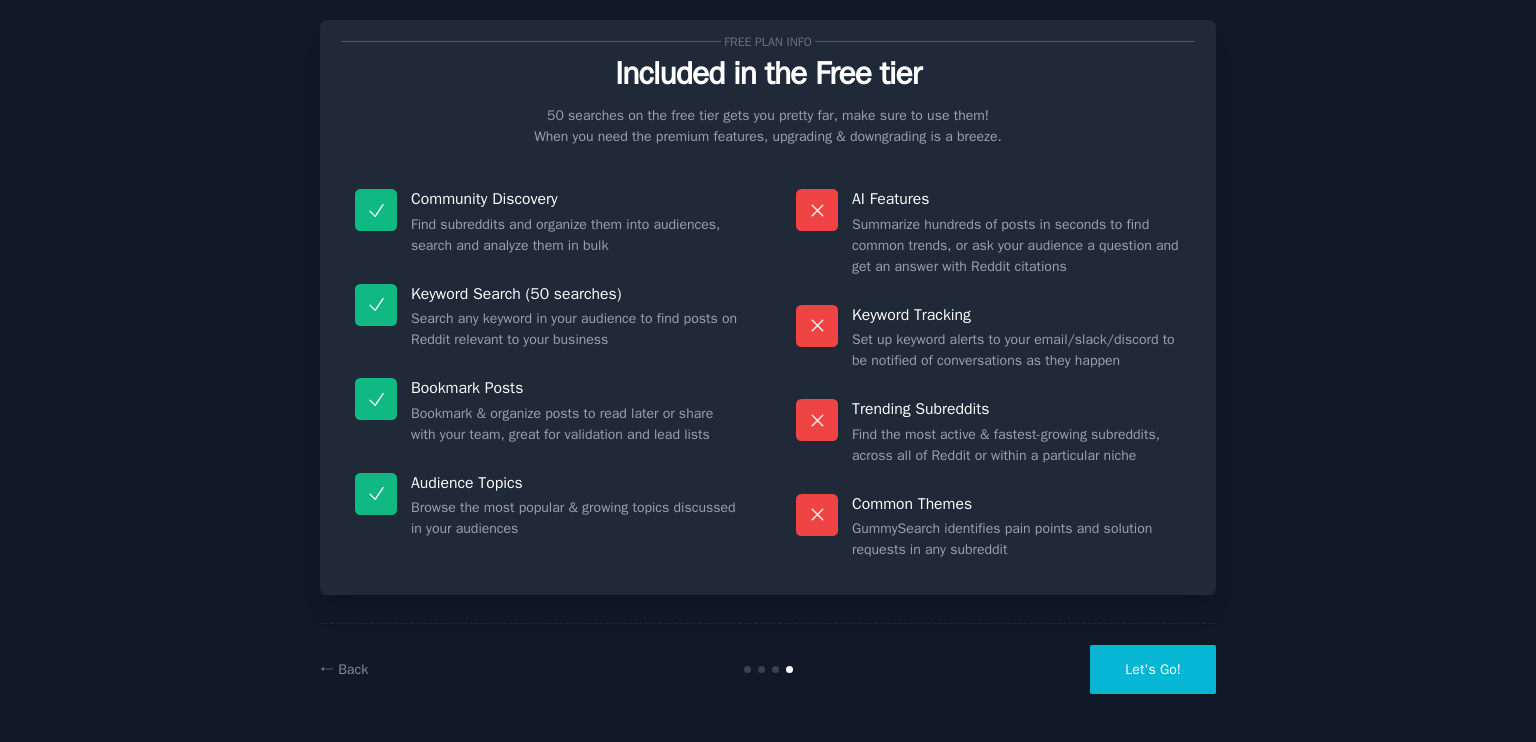 click on "Let's Go!" at bounding box center (1153, 669) 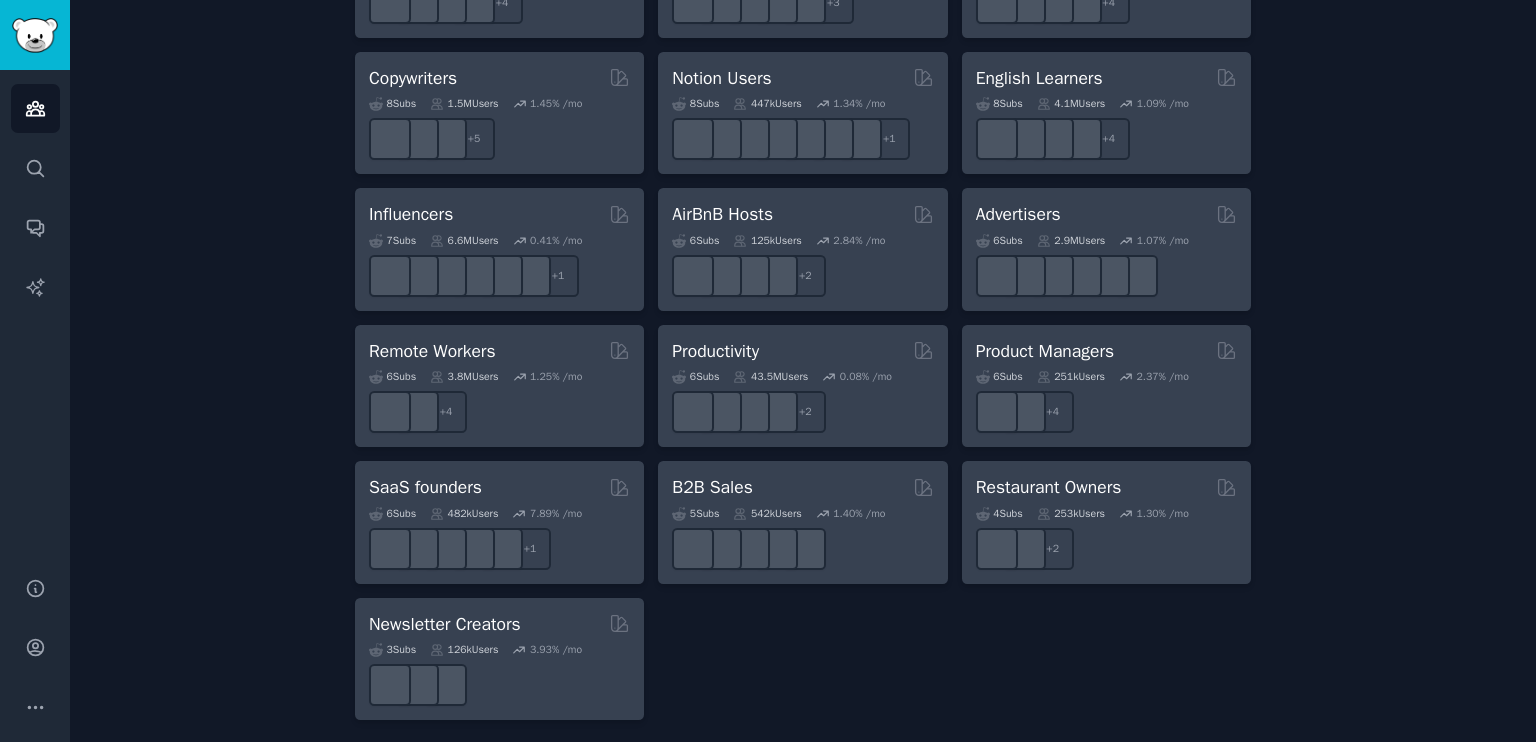 scroll, scrollTop: 1491, scrollLeft: 0, axis: vertical 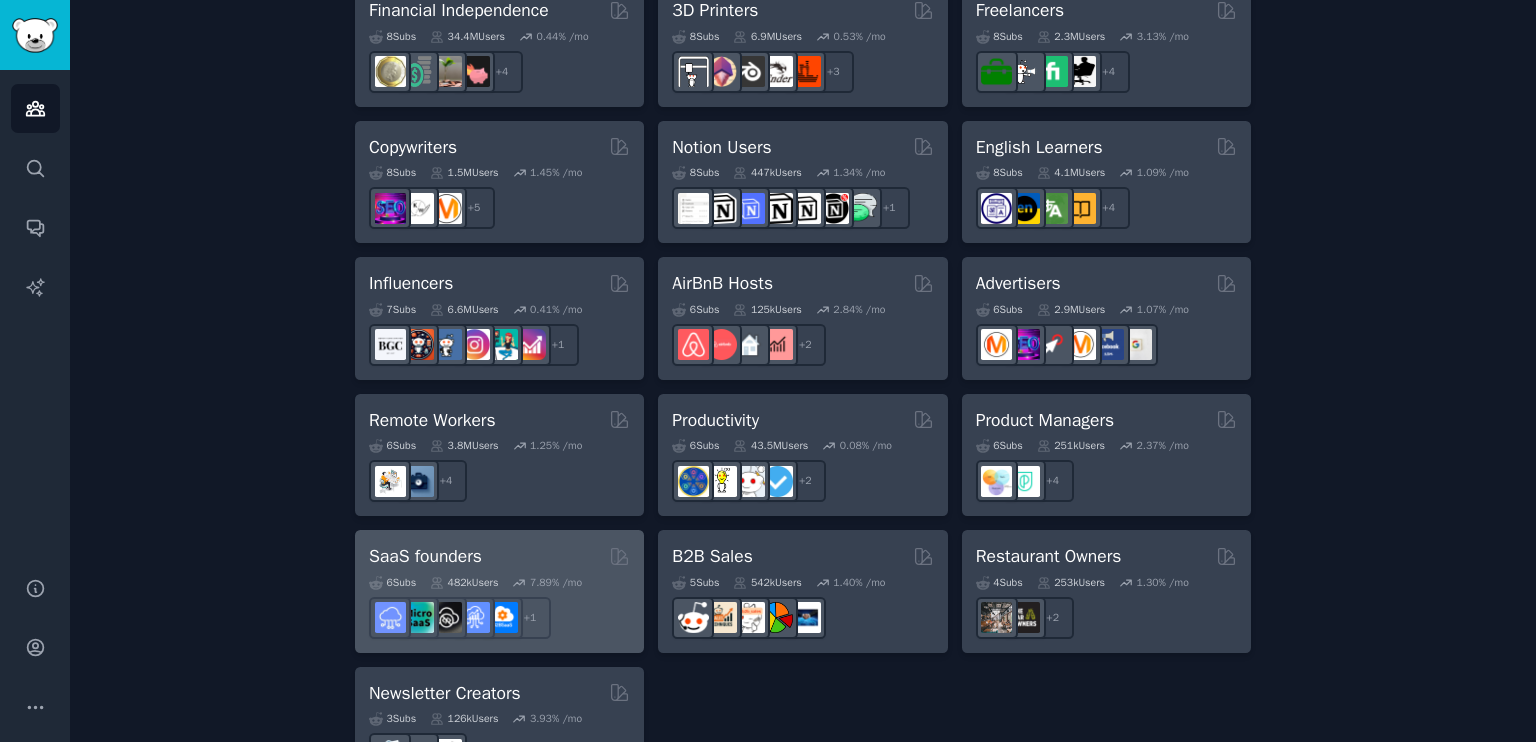 click on "+ 1" at bounding box center (499, 618) 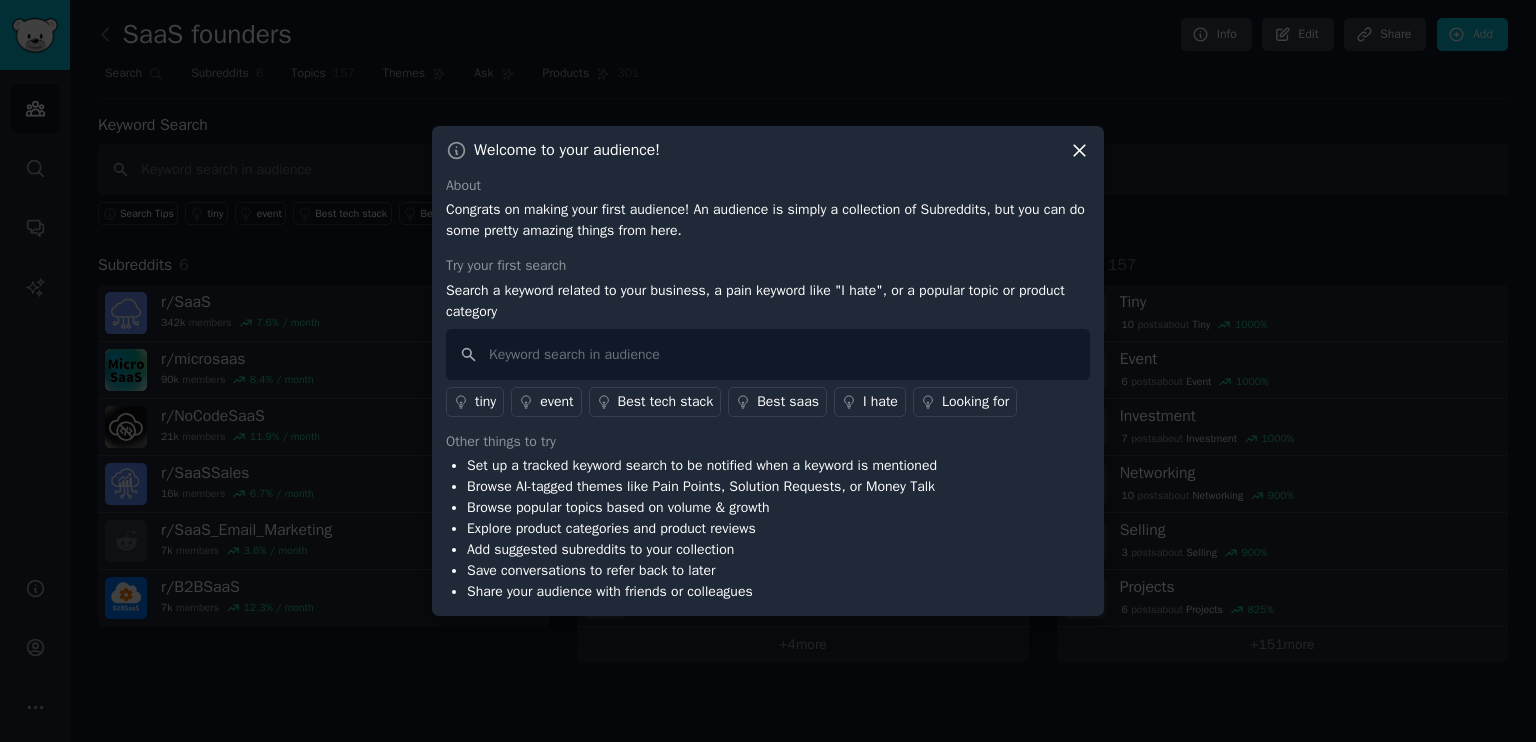 click 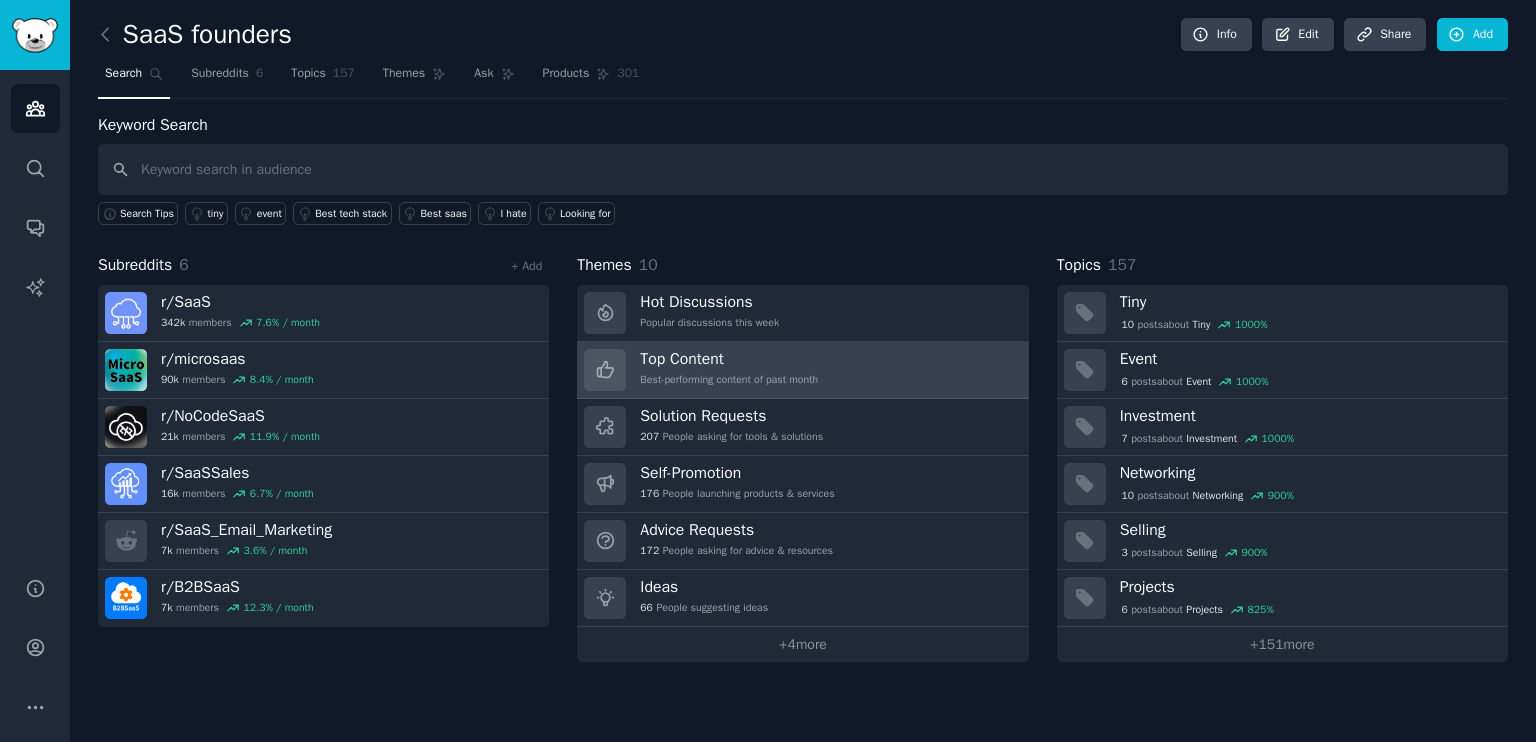 click on "Top Content Best-performing content of past month" at bounding box center [802, 370] 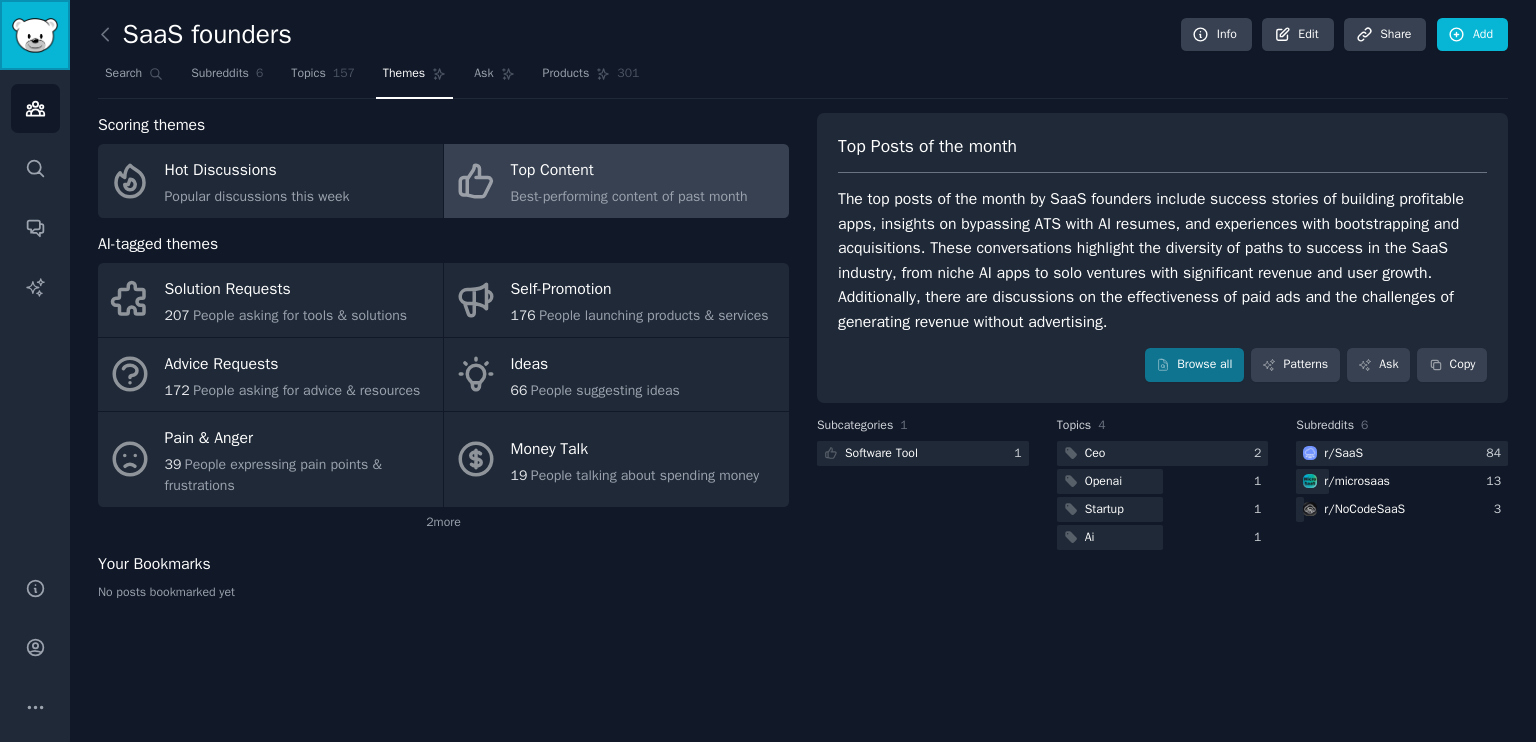 click at bounding box center (35, 35) 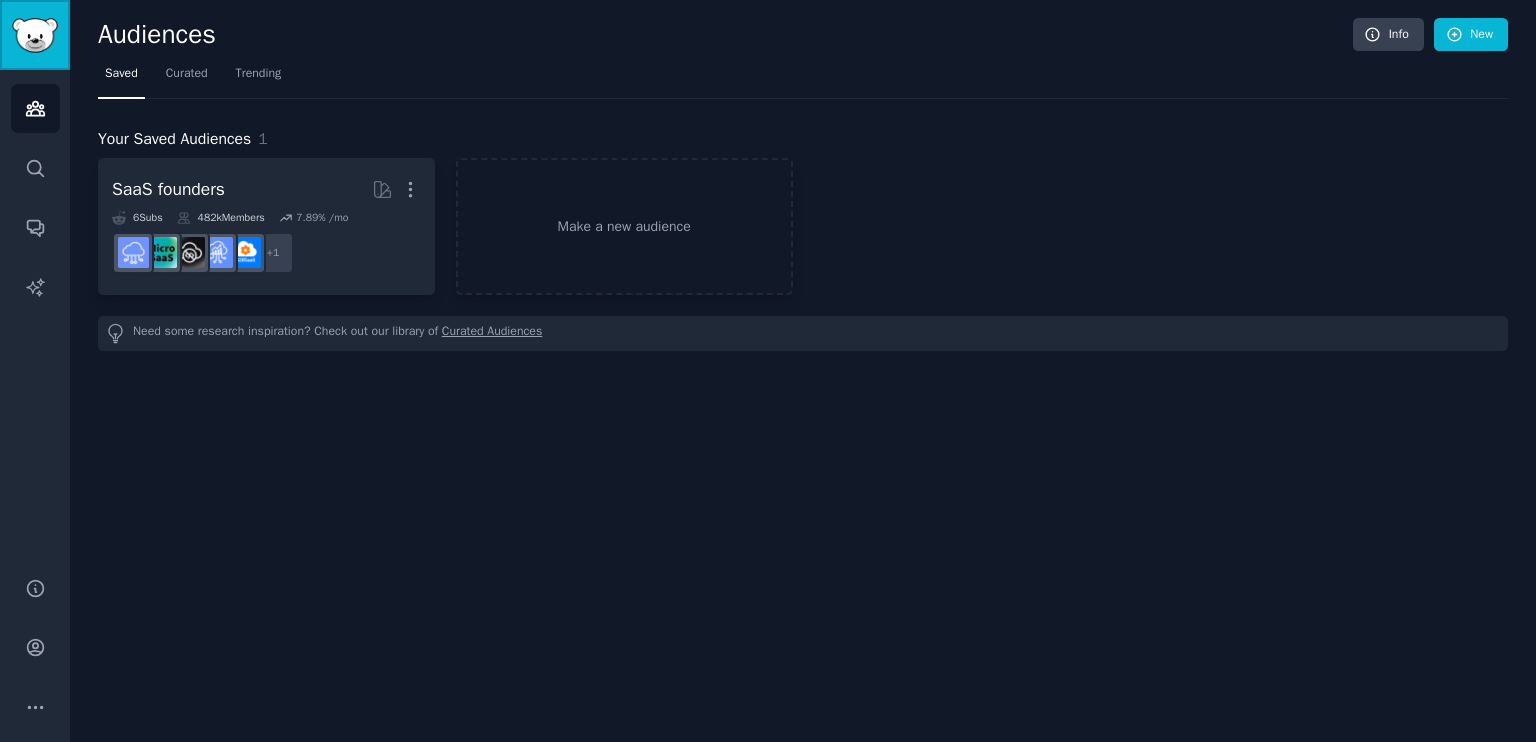 click at bounding box center (35, 35) 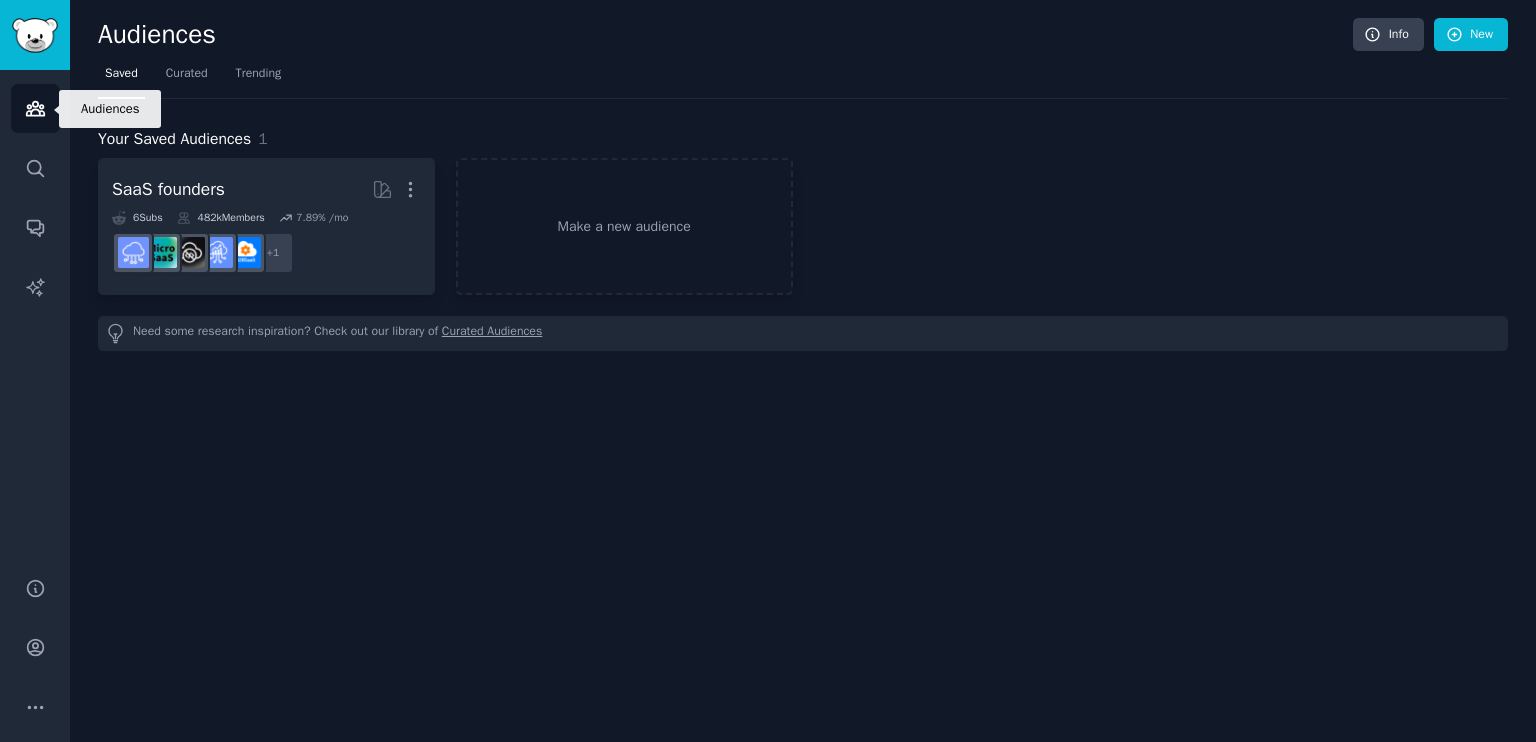 click 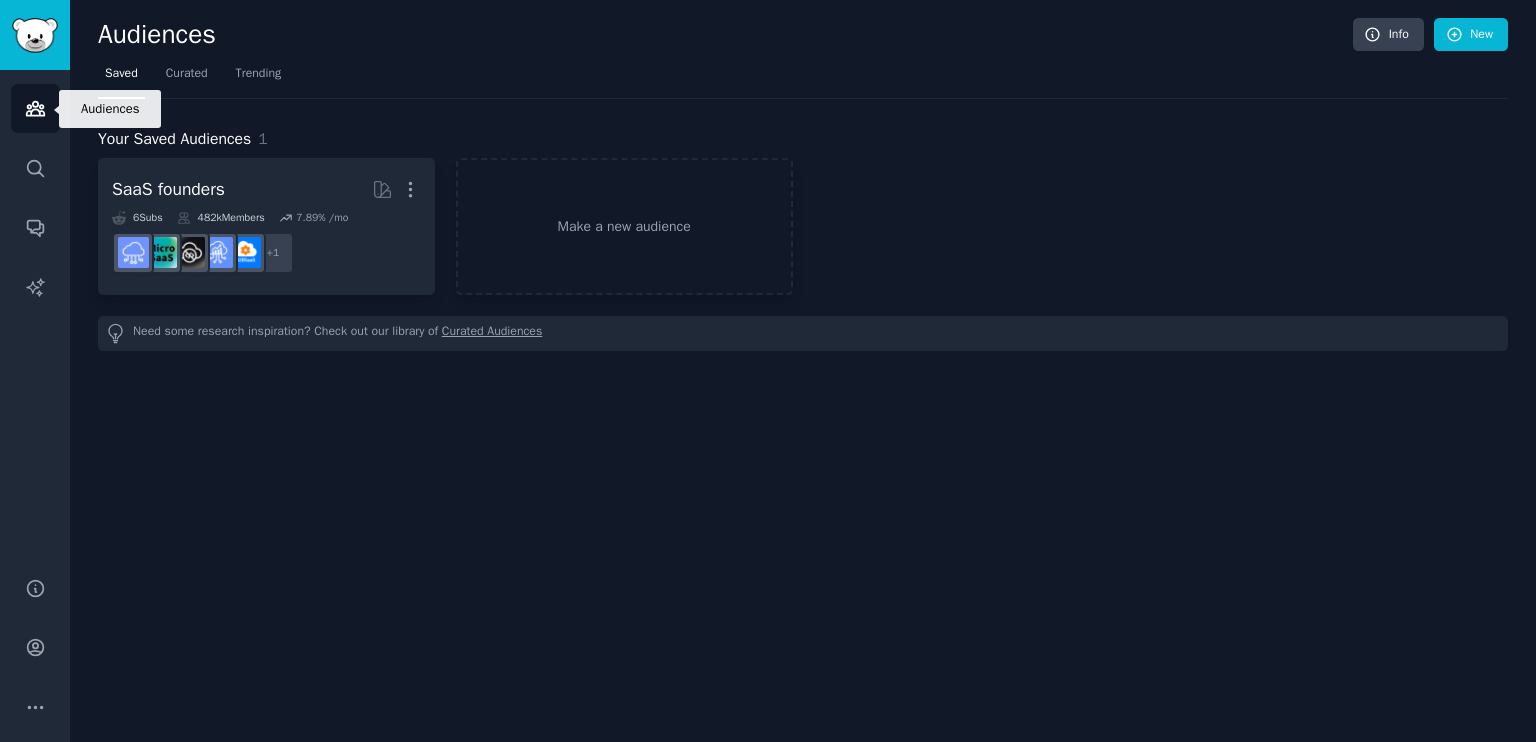click 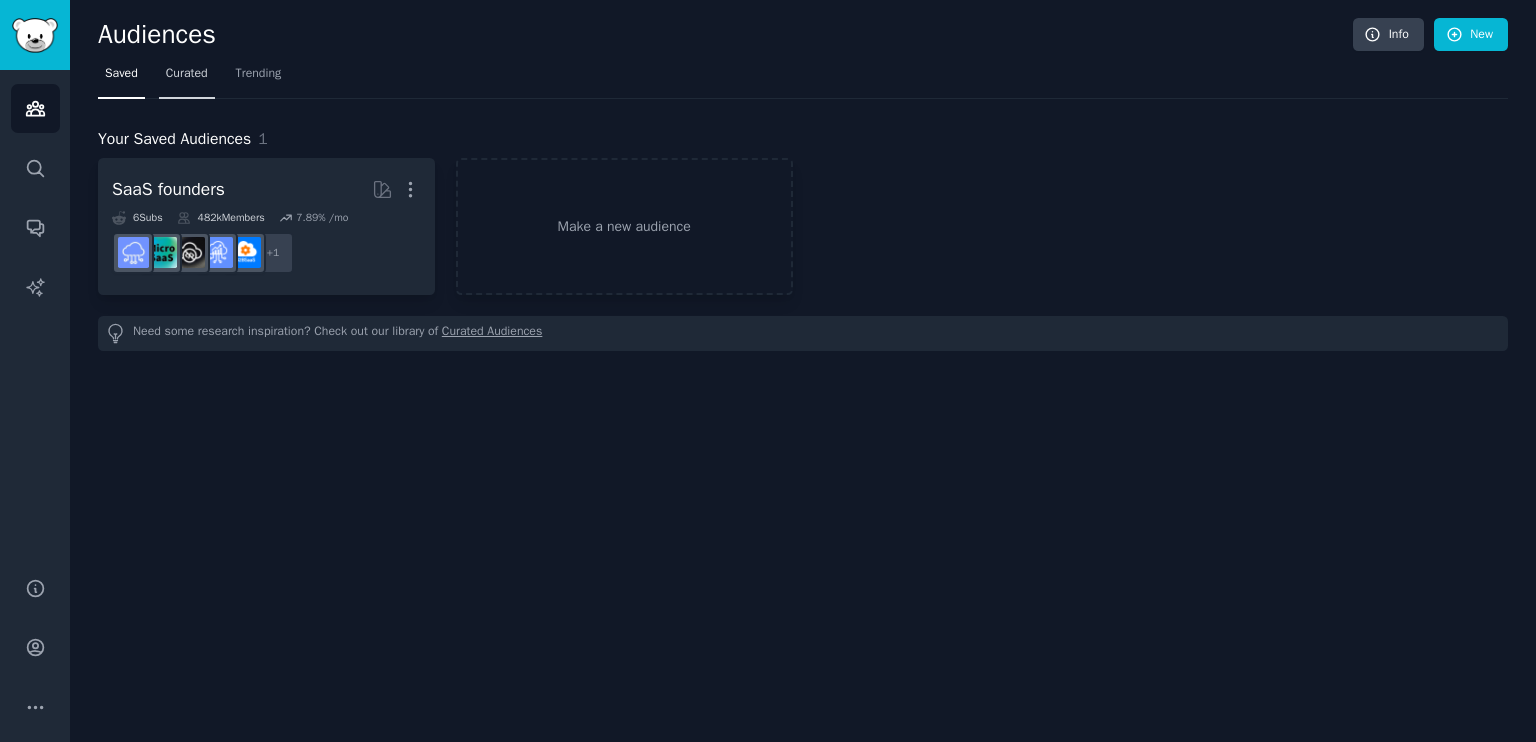 click on "Curated" at bounding box center [187, 74] 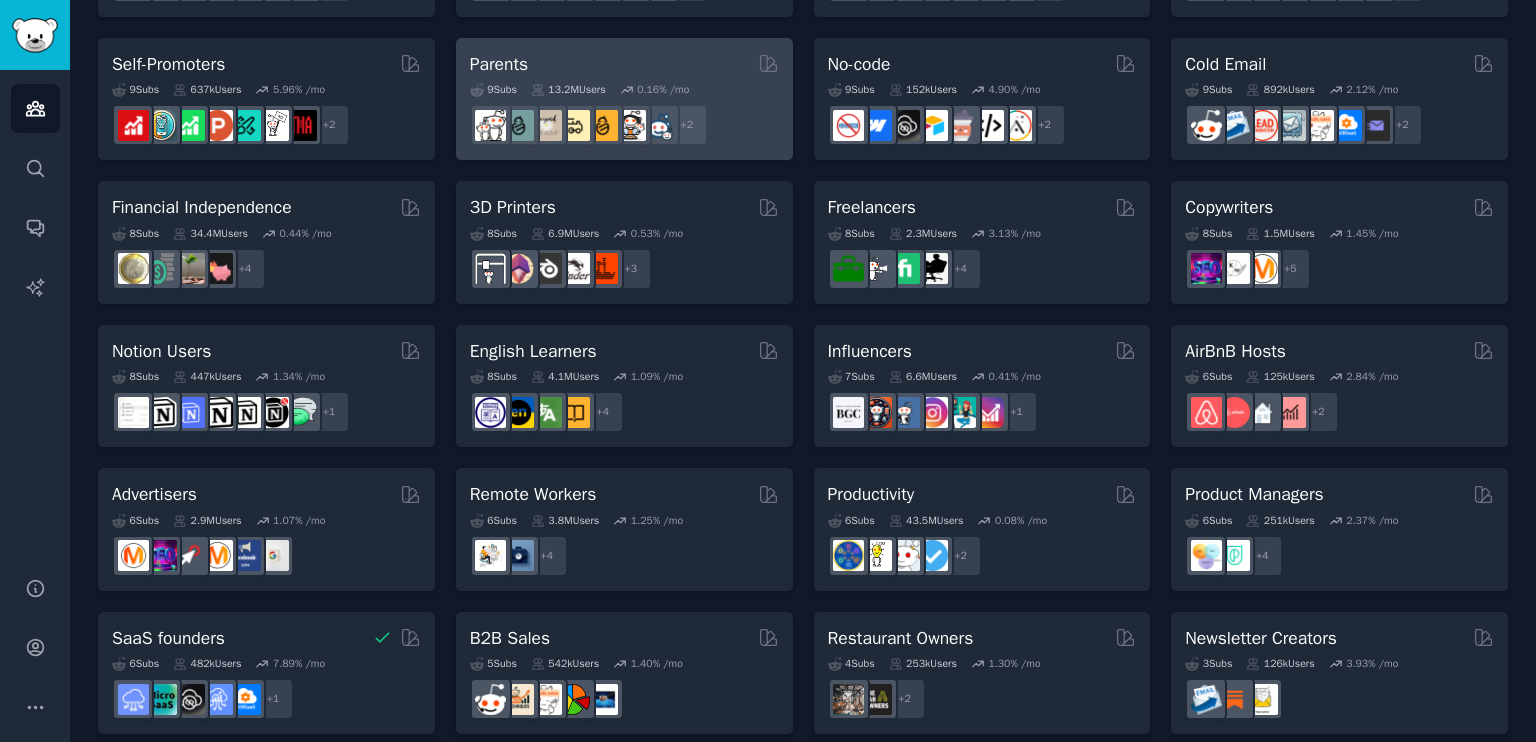 scroll, scrollTop: 833, scrollLeft: 0, axis: vertical 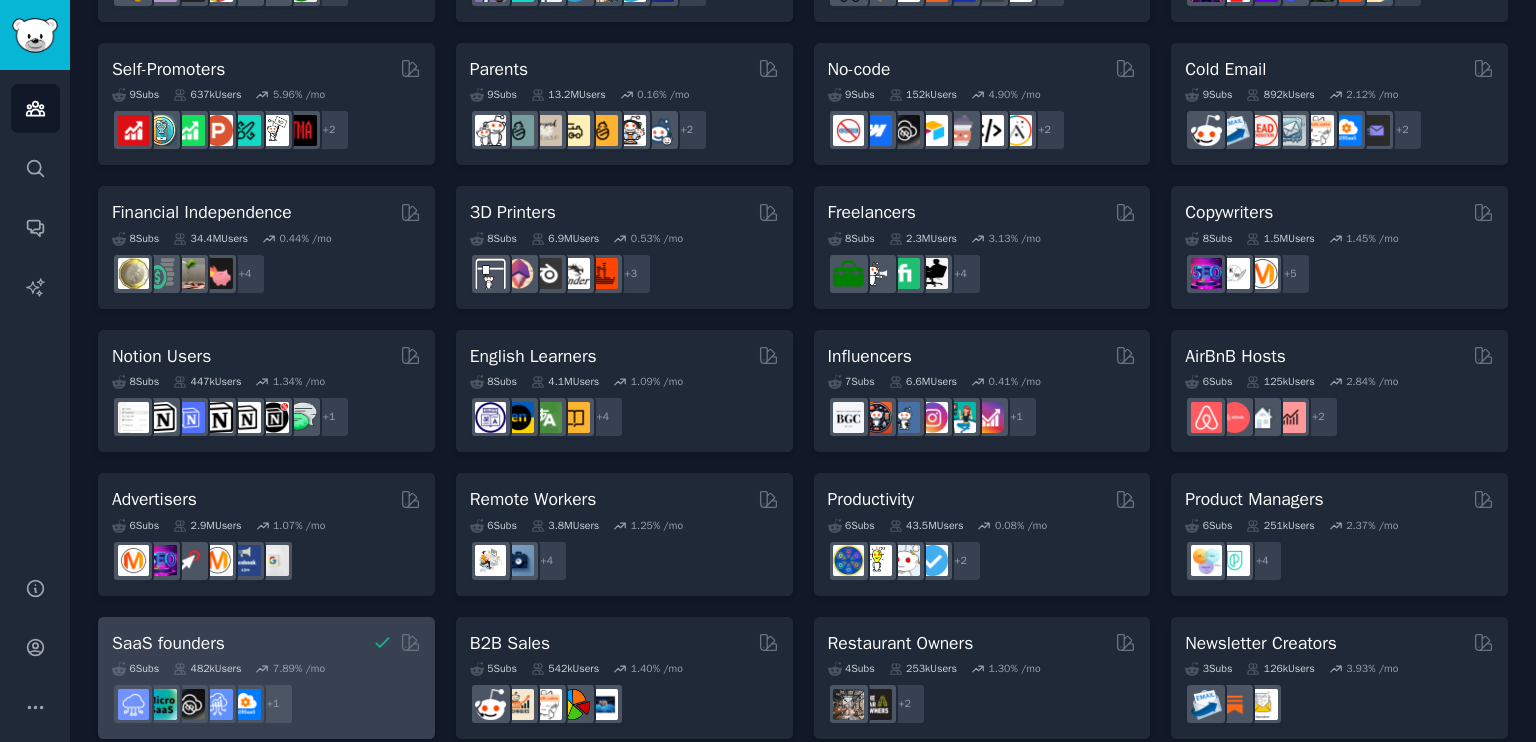 click on "6  Sub s 482k  Users 7.89 % /mo + 1" at bounding box center [266, 690] 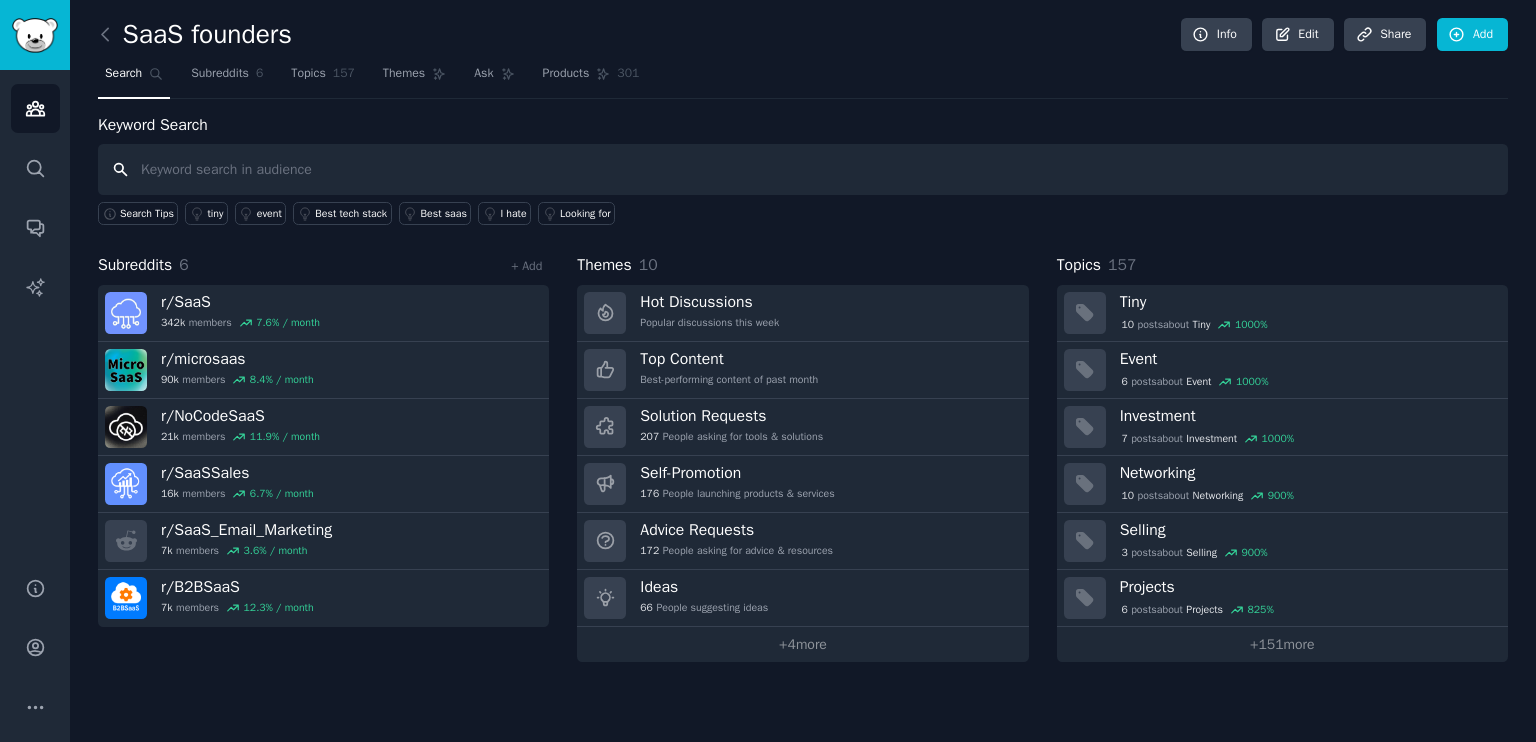 drag, startPoint x: 1390, startPoint y: 241, endPoint x: 1253, endPoint y: 173, distance: 152.94771 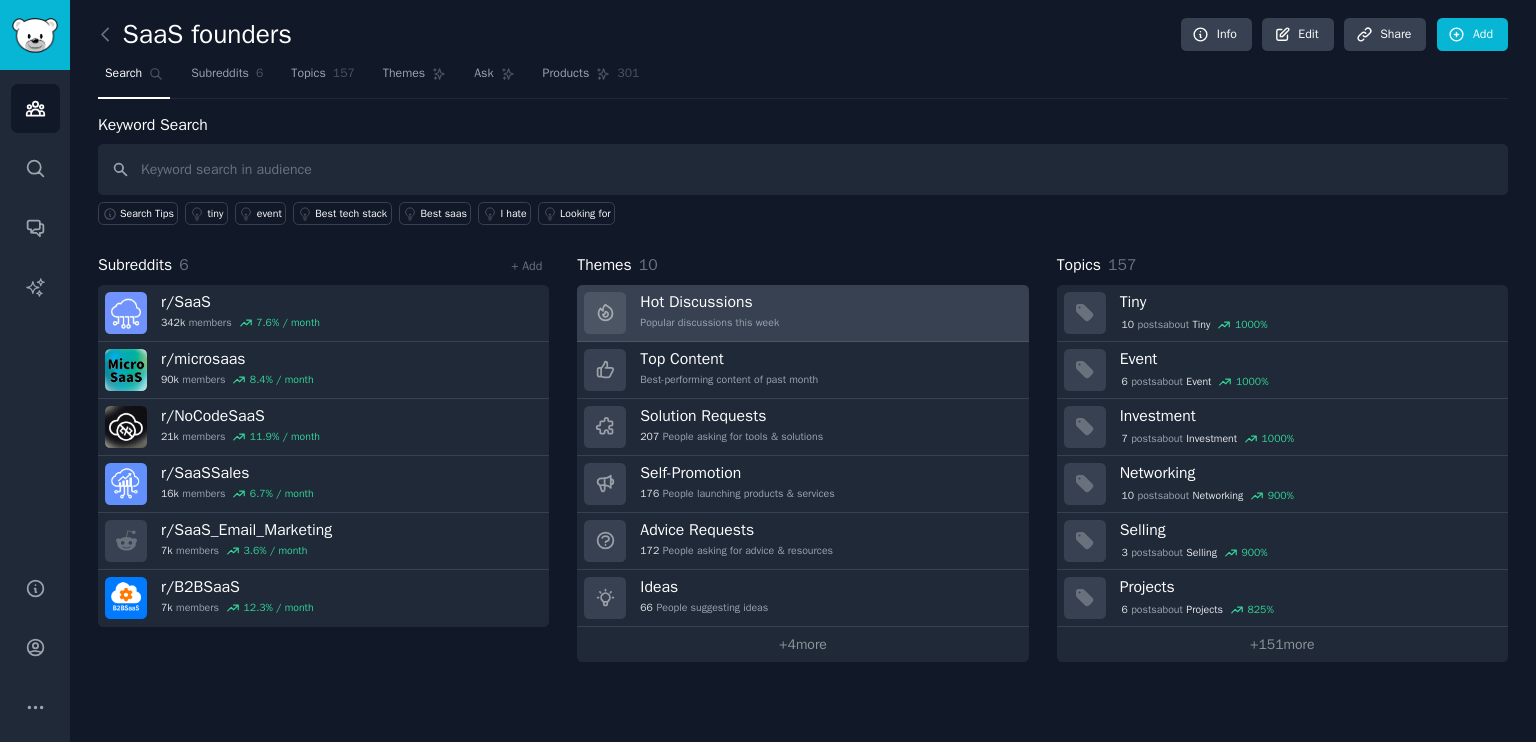 click on "Hot Discussions Popular discussions this week" at bounding box center [802, 313] 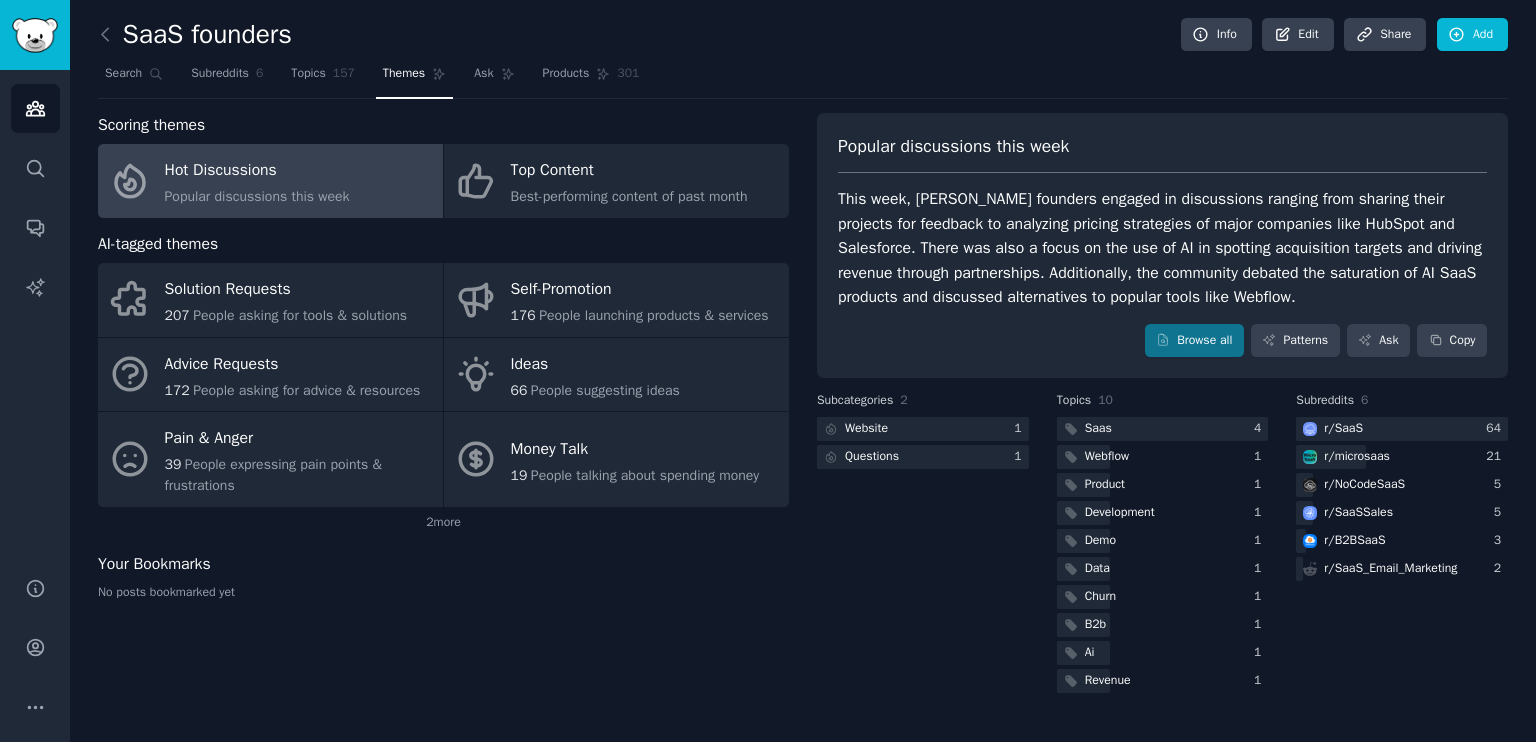 drag, startPoint x: 952, startPoint y: 309, endPoint x: 900, endPoint y: 308, distance: 52.009613 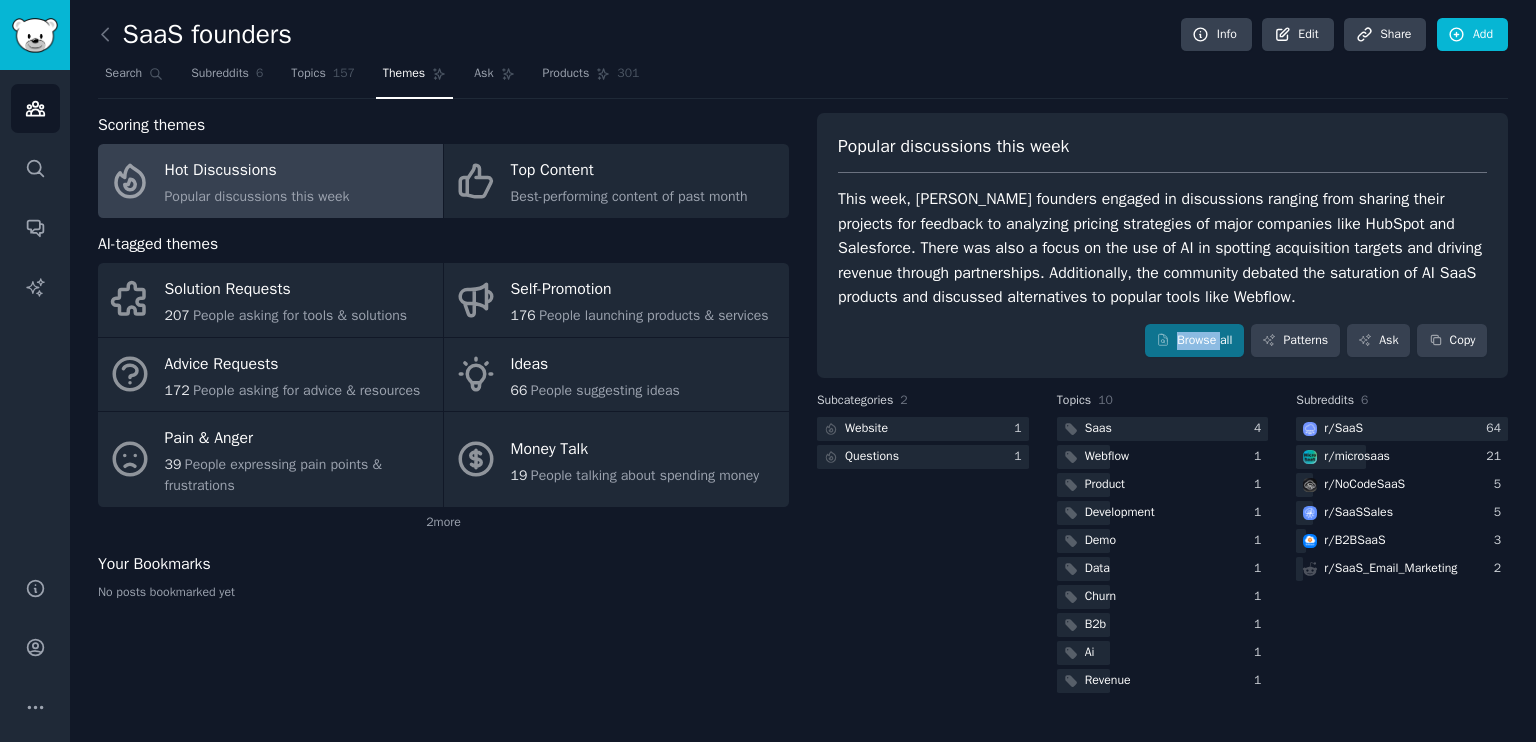 click on "Popular discussions this week This week, SaaS founders engaged in discussions ranging from sharing their projects for feedback to analyzing pricing strategies of major companies like HubSpot and Salesforce. There was also a focus on the use of AI in spotting acquisition targets and driving revenue through partnerships. Additionally, the community debated the saturation of AI SaaS products and discussed alternatives to popular tools like Webflow. Browse all Patterns Ask Copy" at bounding box center [1162, 246] 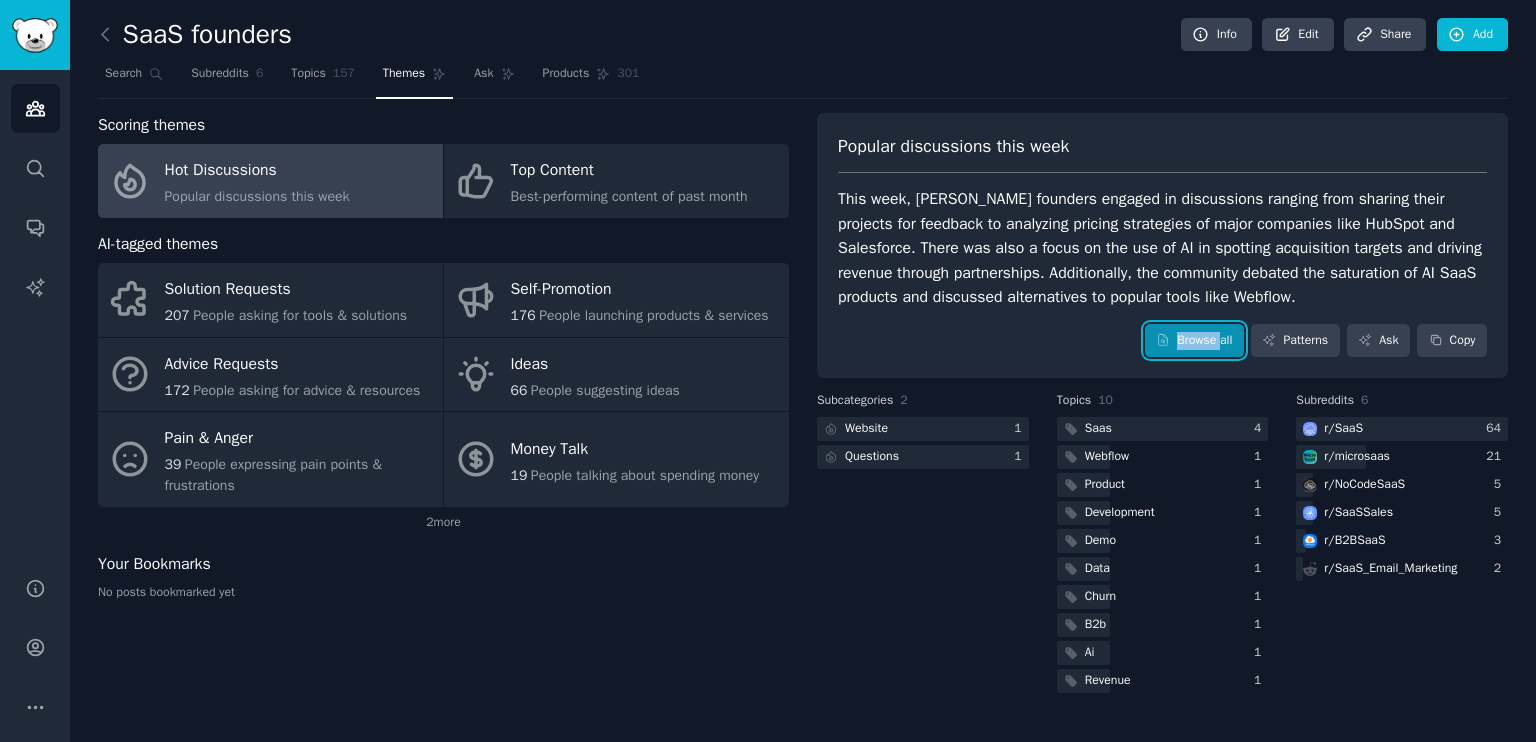 drag, startPoint x: 1178, startPoint y: 313, endPoint x: 1188, endPoint y: 337, distance: 26 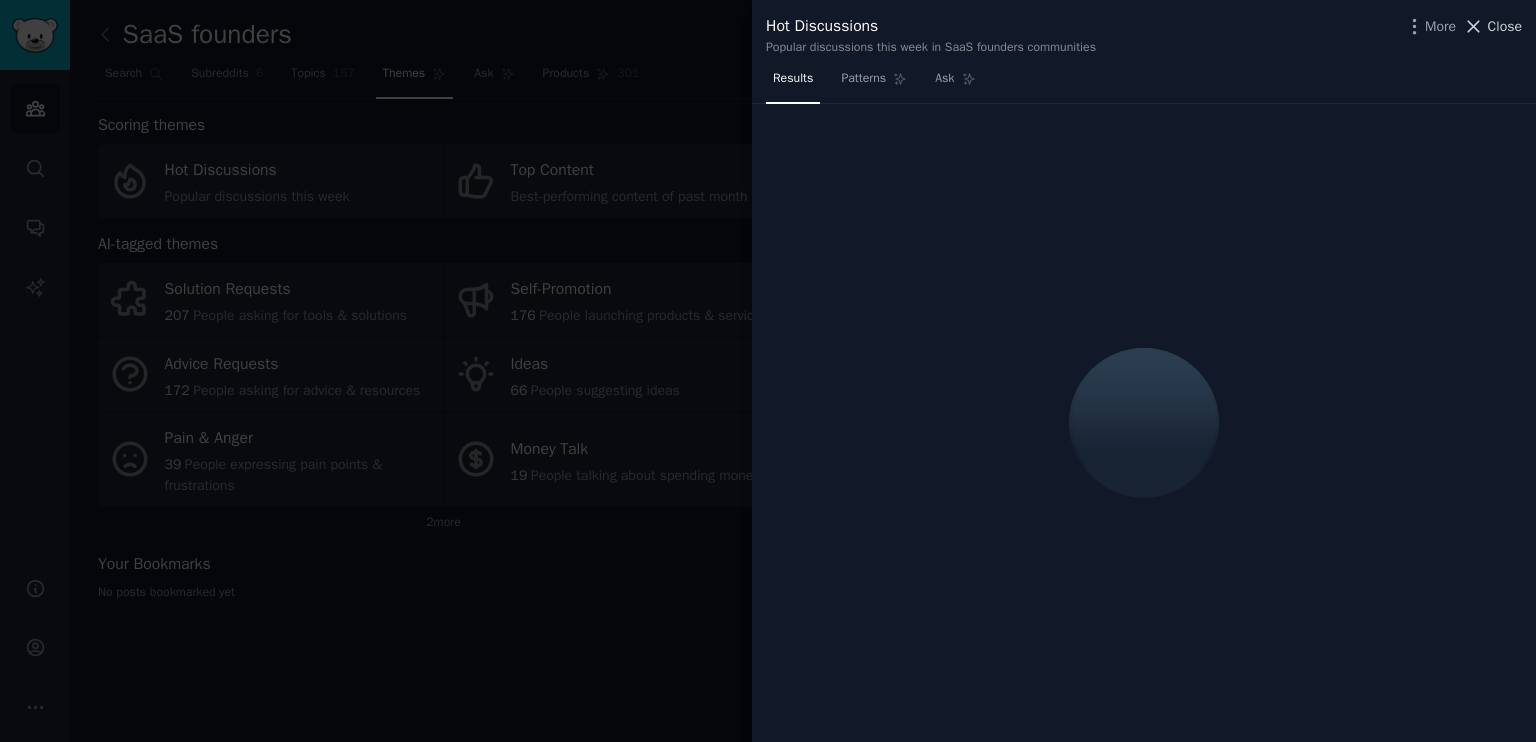 click on "Close" at bounding box center [1492, 26] 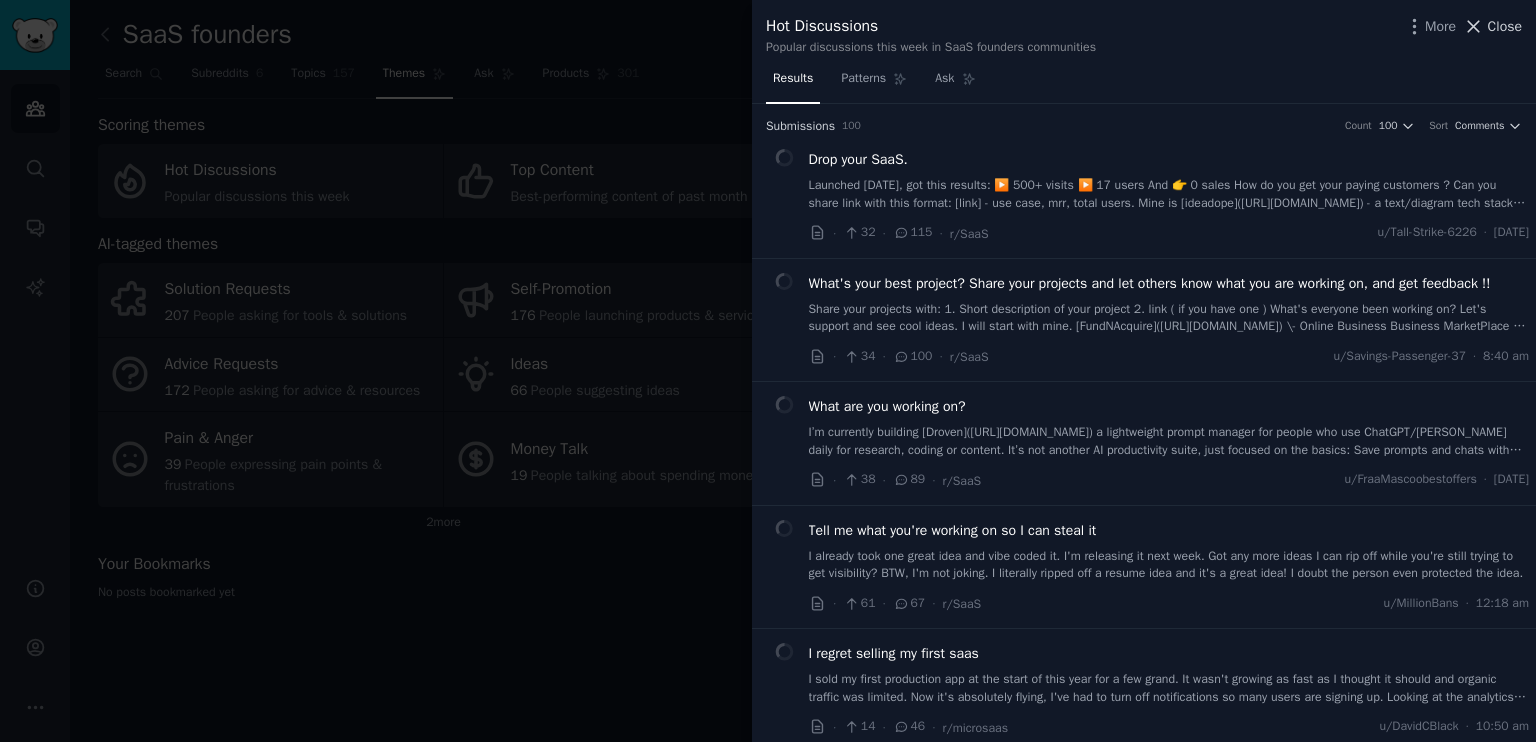 click on "Close" at bounding box center [1505, 26] 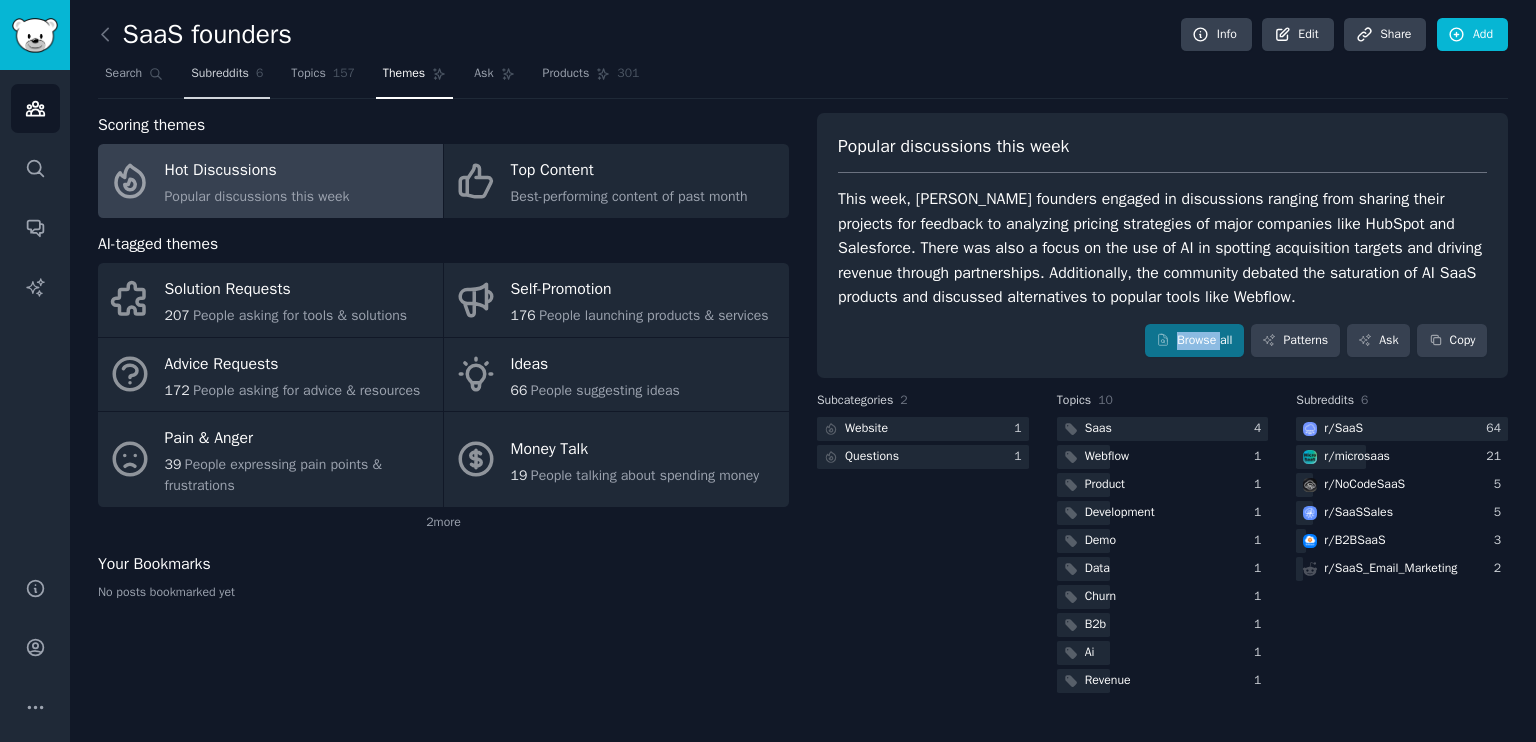 click on "Subreddits" at bounding box center [220, 74] 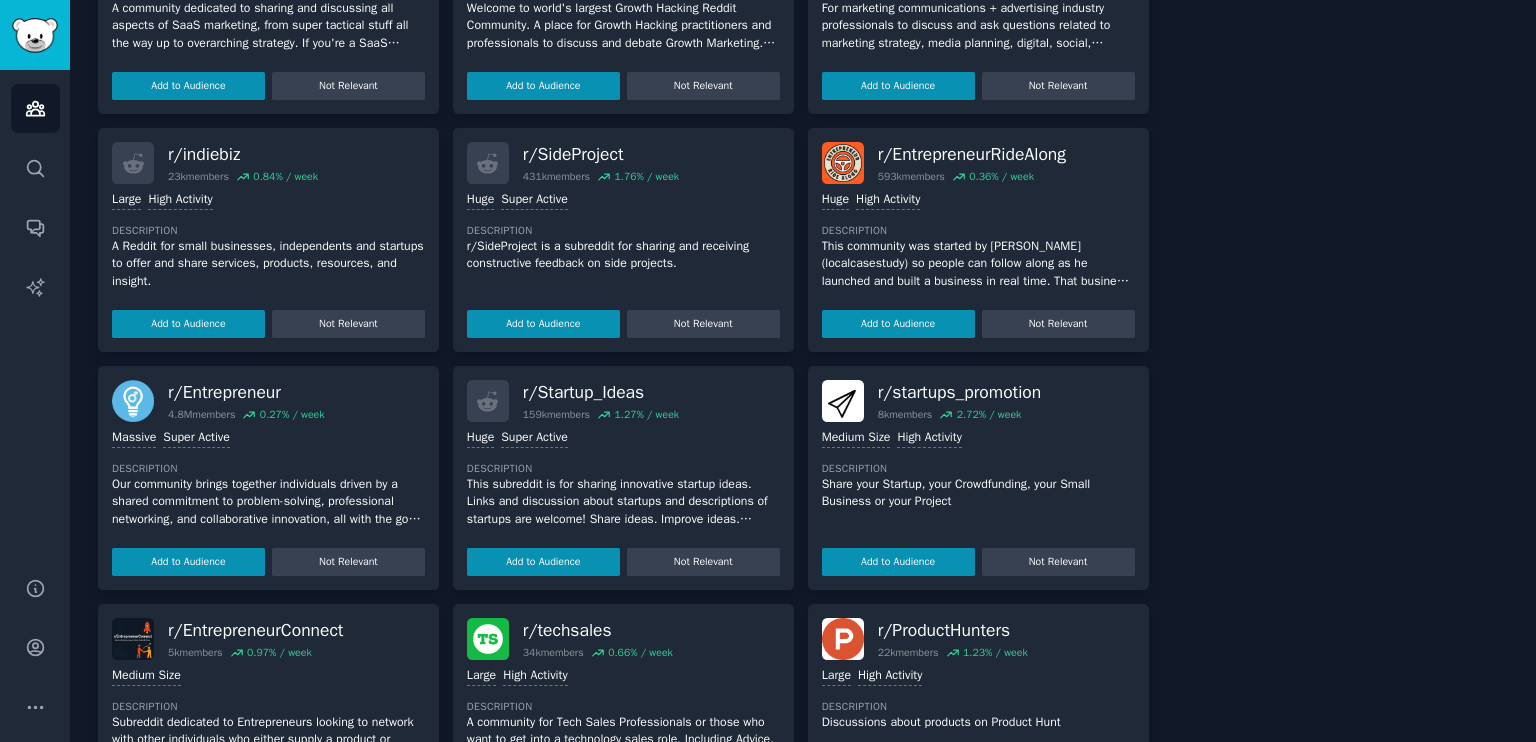 scroll, scrollTop: 788, scrollLeft: 0, axis: vertical 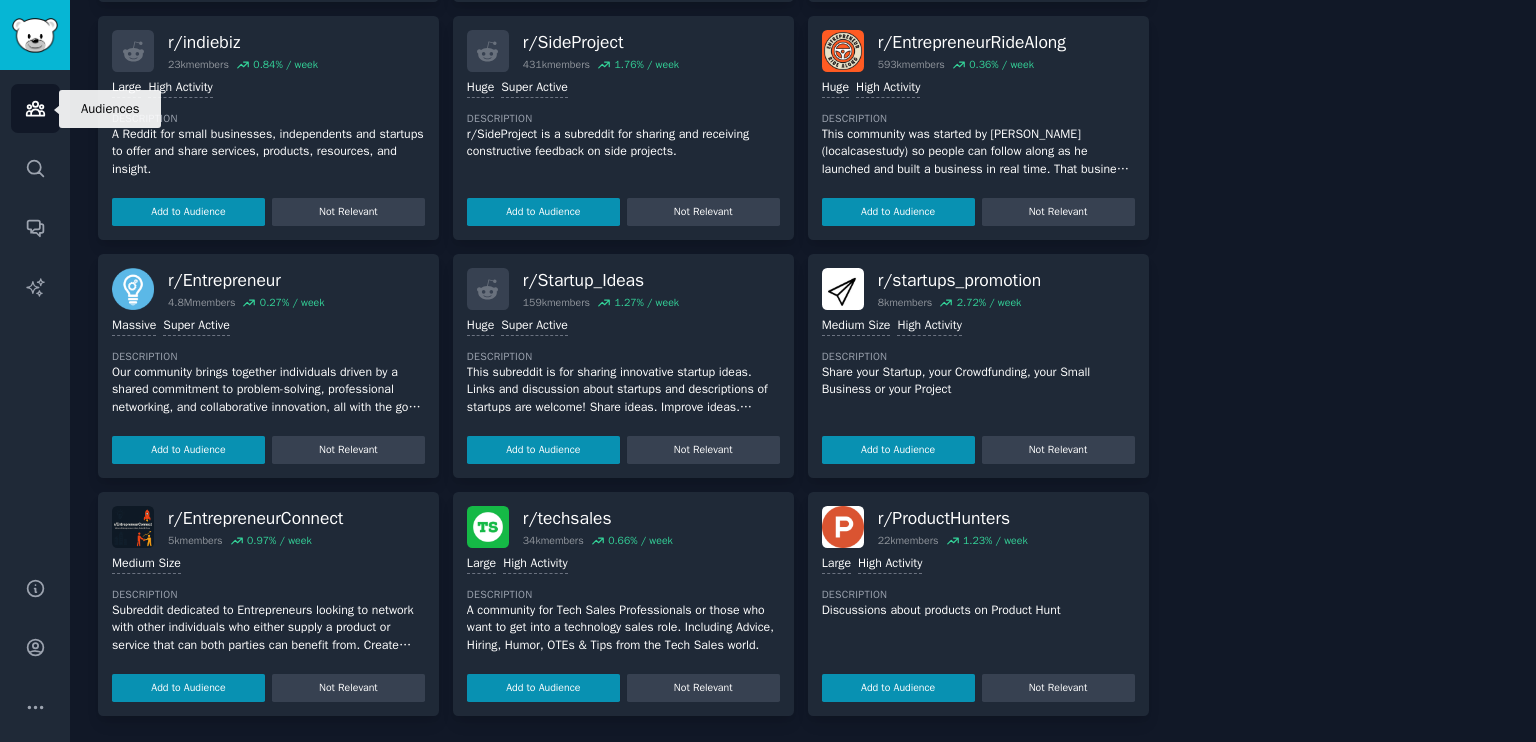 click 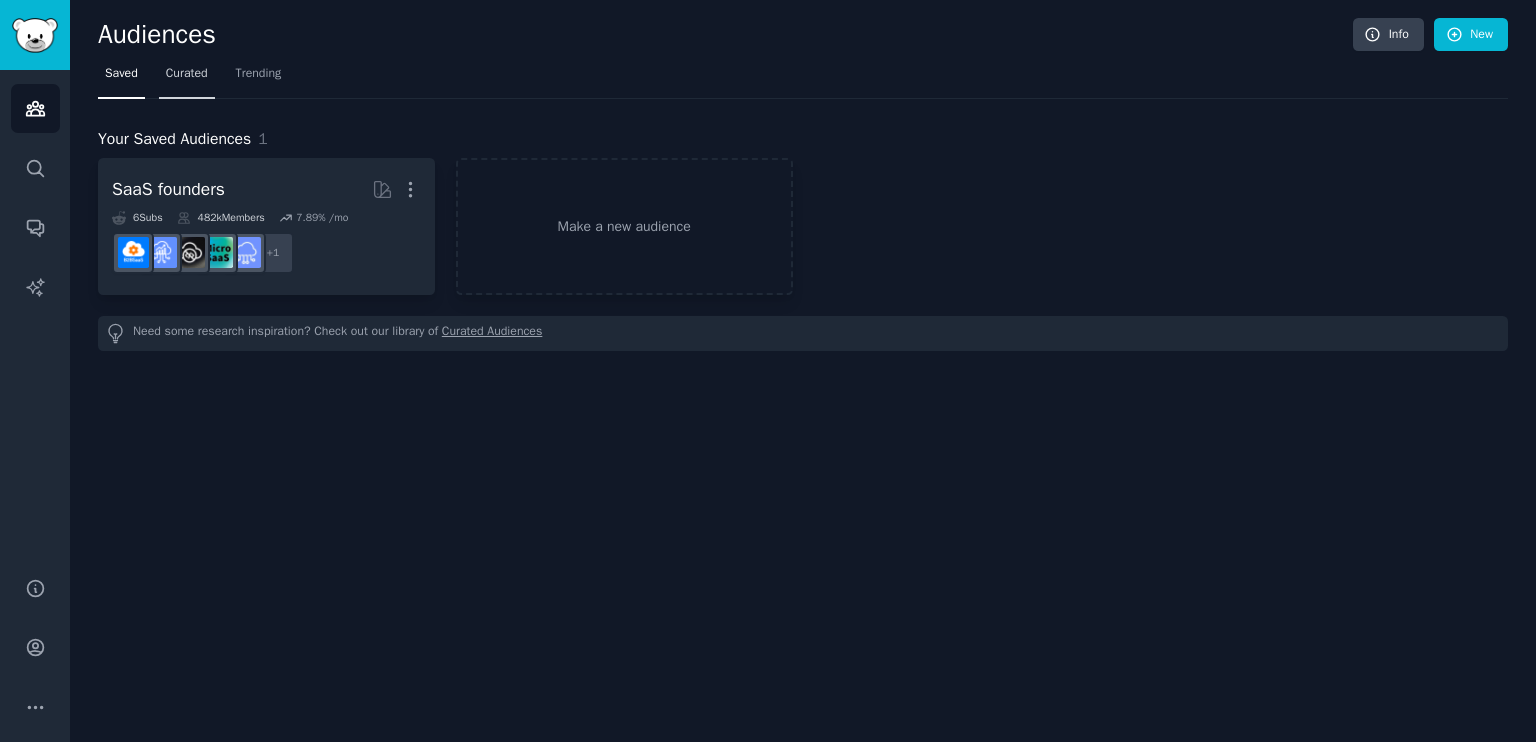 click on "Curated" at bounding box center [187, 74] 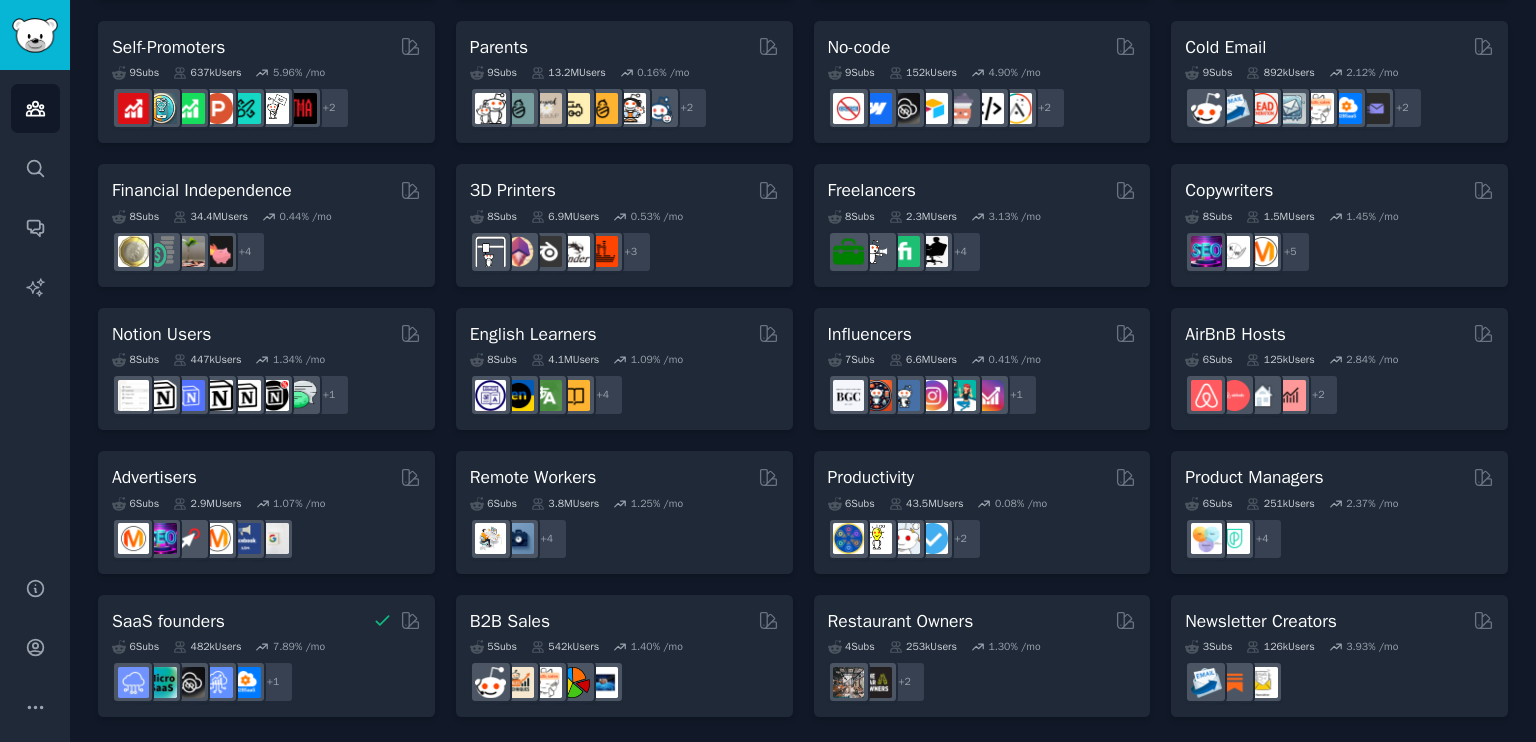 scroll, scrollTop: 857, scrollLeft: 0, axis: vertical 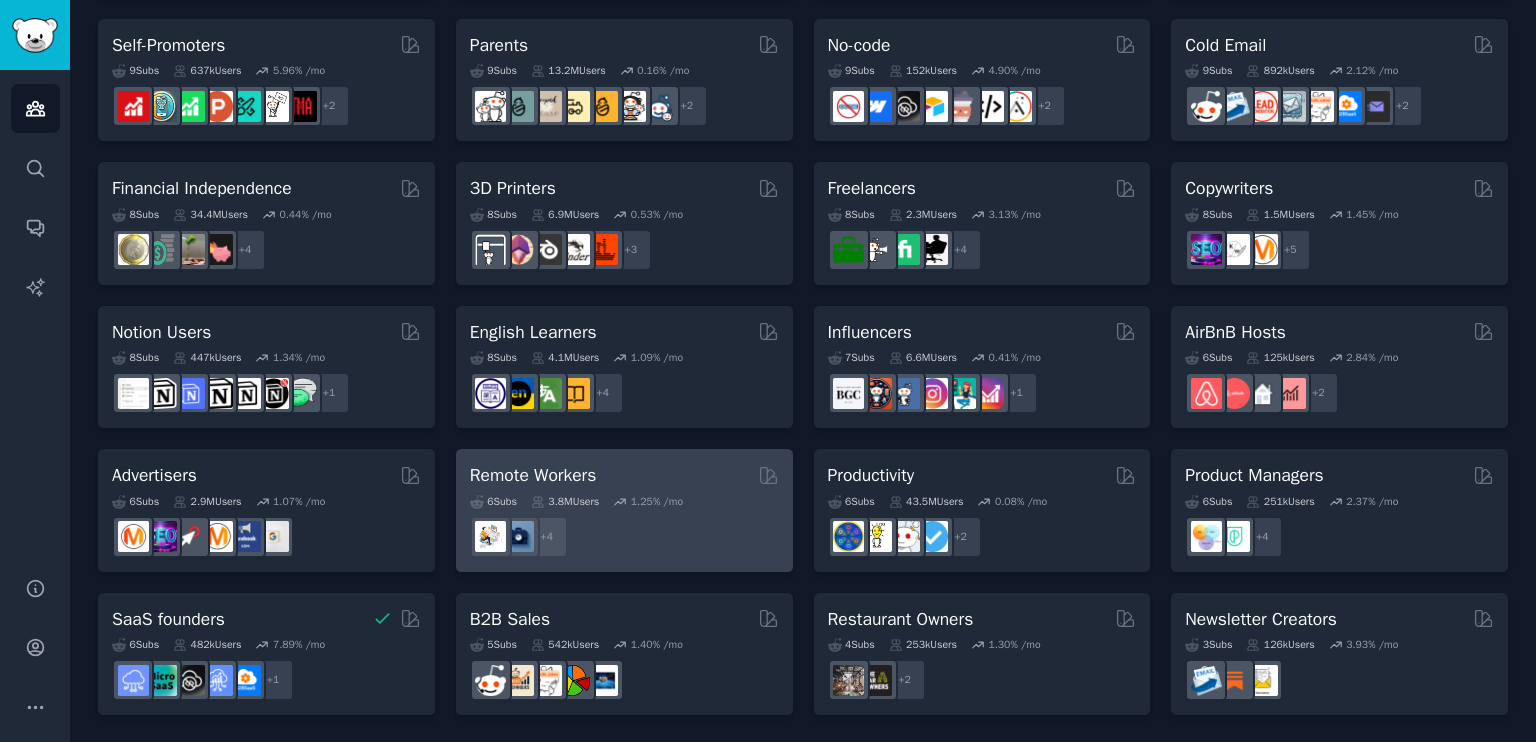 click on "6  Sub s 3.8M  Users 1.25 % /mo + 4" at bounding box center (624, 523) 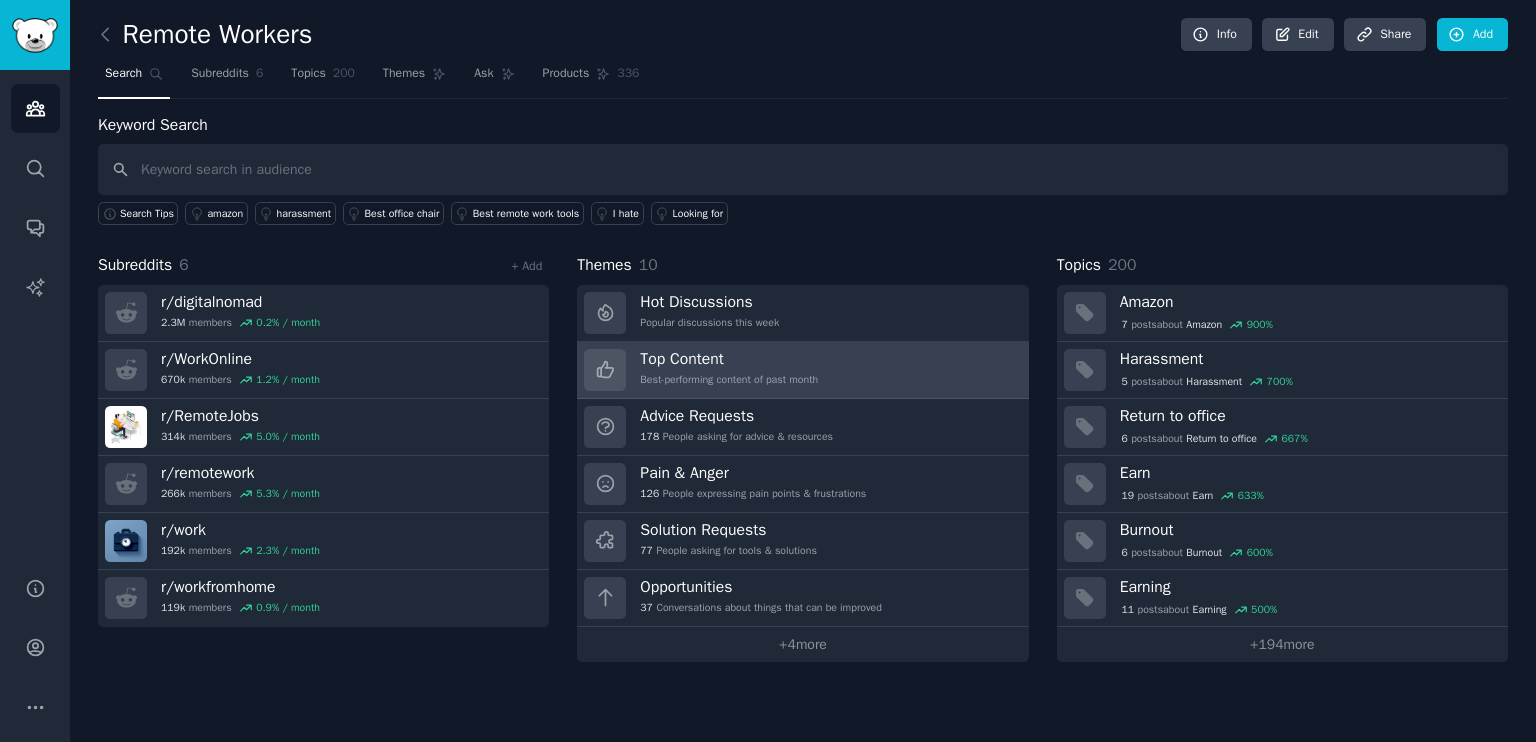 click on "Best-performing content of past month" at bounding box center [729, 380] 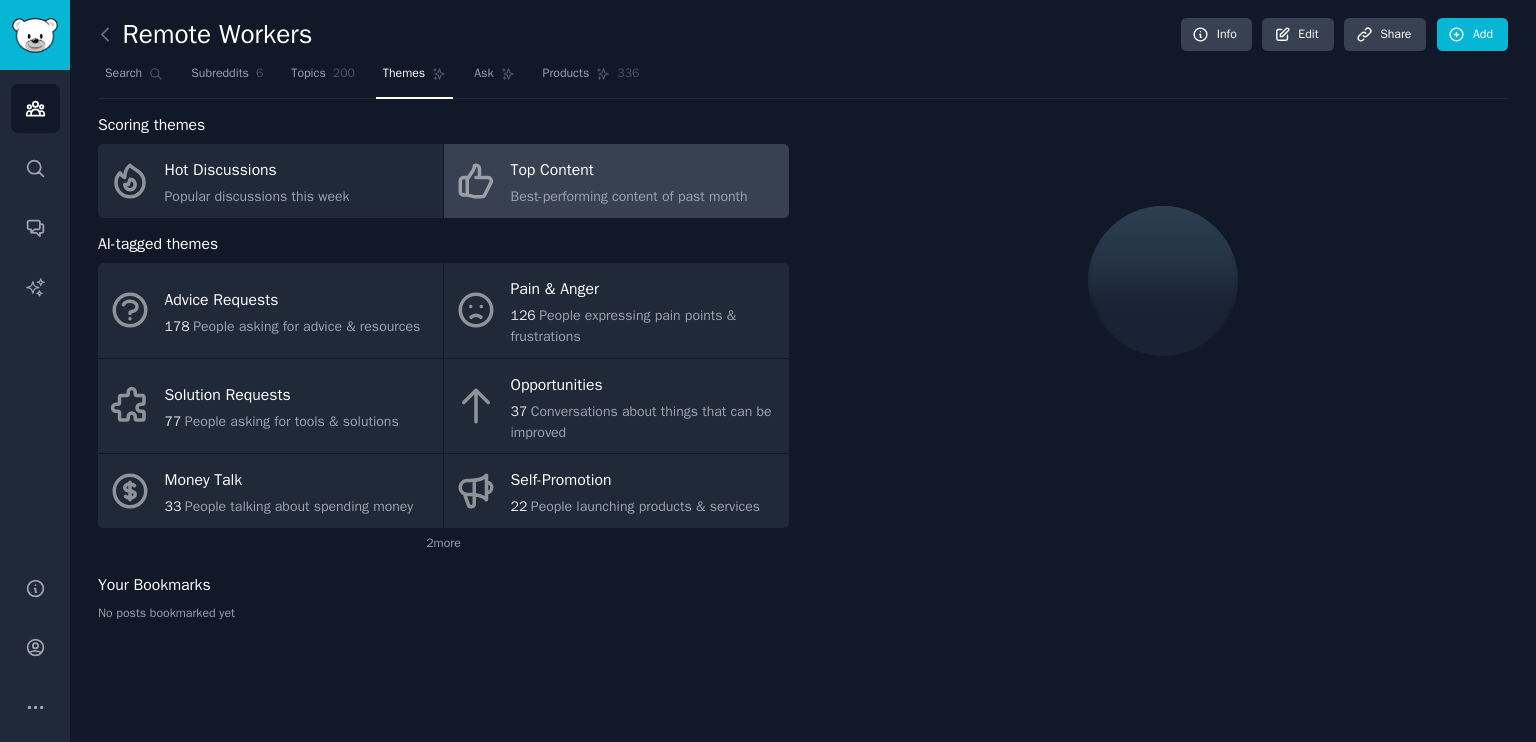 click on "Remote Workers Info Edit Share Add Search Subreddits 6 Topics 200 Themes Ask Products 336 Scoring themes Hot Discussions Popular discussions this week Top Content Best-performing content of past month AI-tagged themes Advice Requests 178 People asking for advice & resources Pain & Anger 126 People expressing pain points & frustrations Solution Requests 77 People asking for tools & solutions Opportunities 37 Conversations about things that can be improved Money Talk 33 People talking about spending money Self-Promotion 22 People launching products & services 2  more Your Bookmarks No posts bookmarked yet" 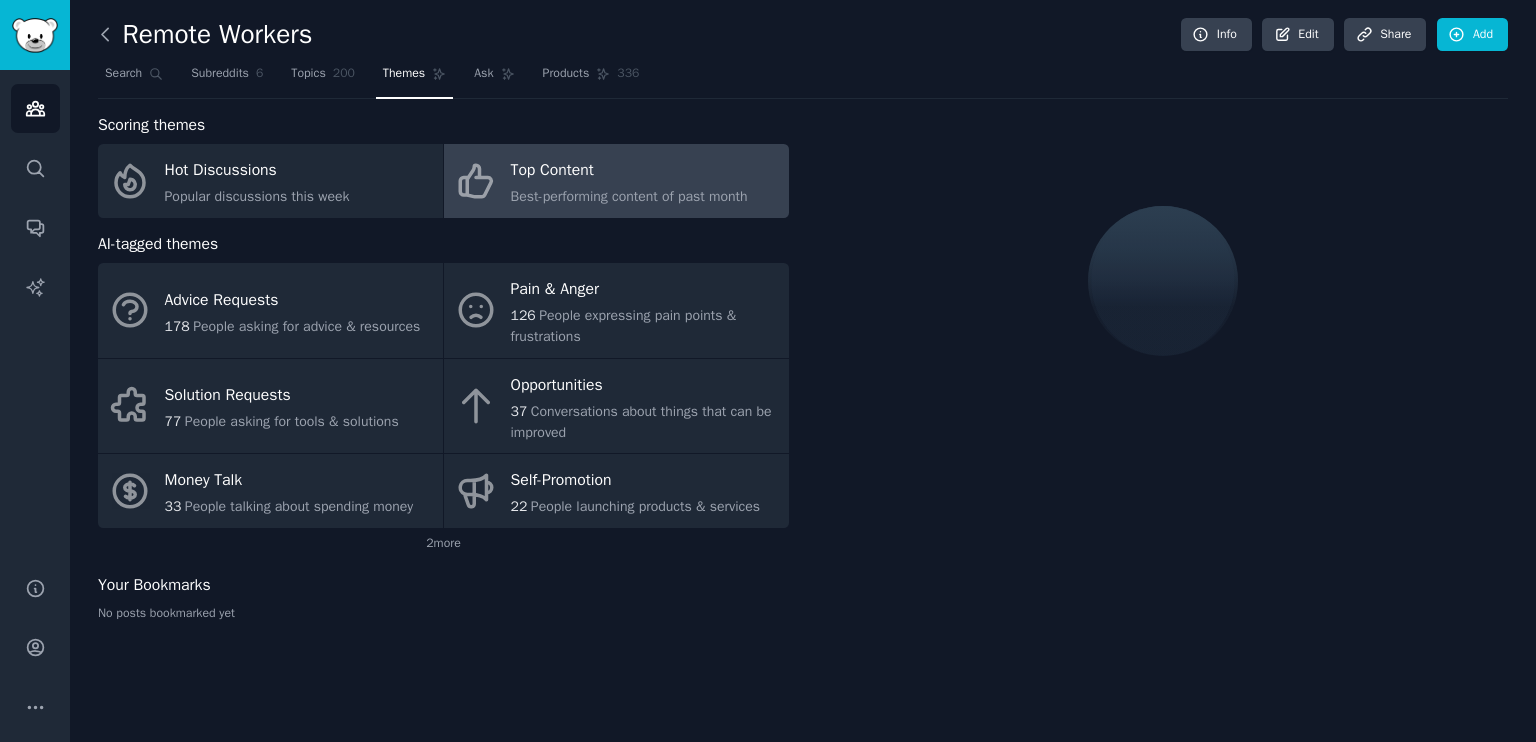 click 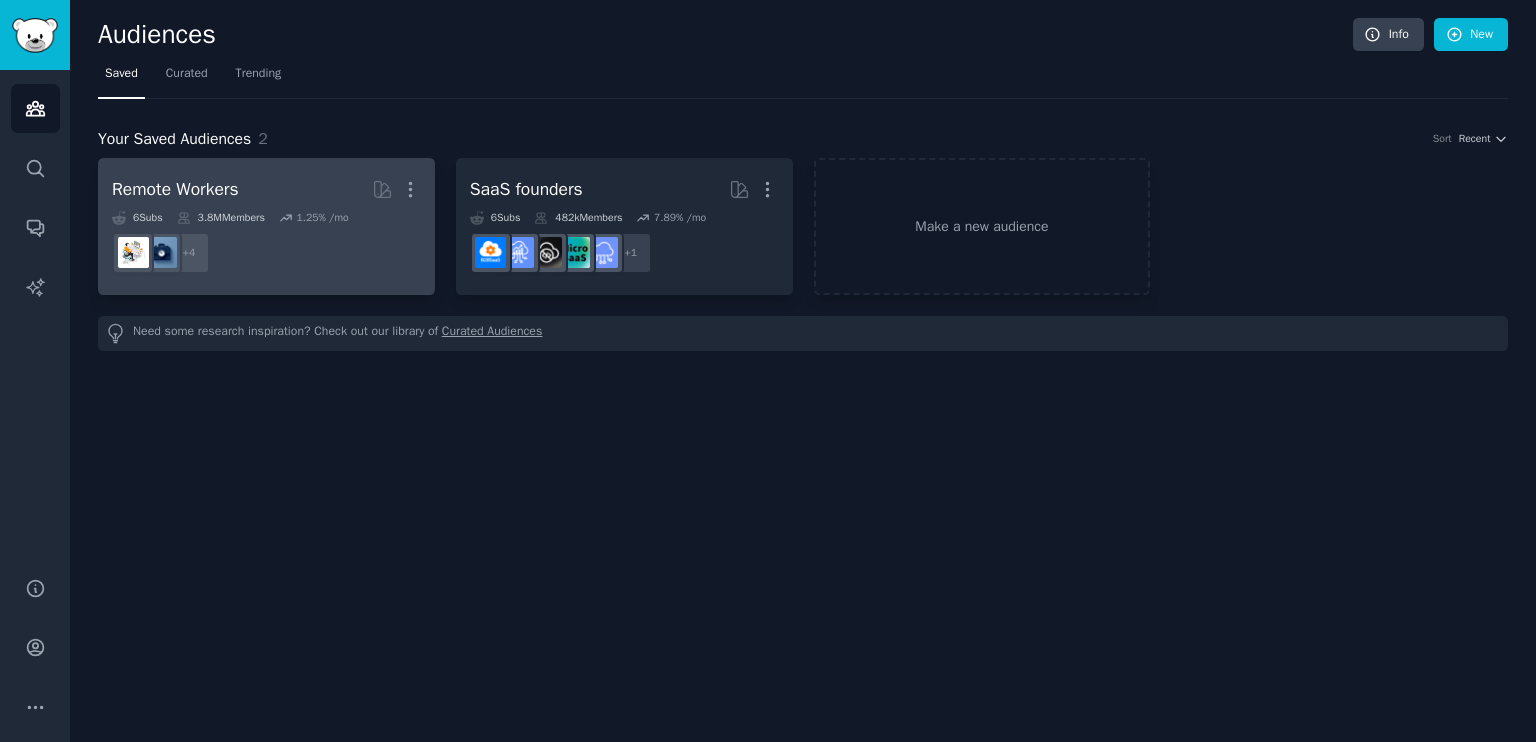 click on "+ 4" at bounding box center (266, 253) 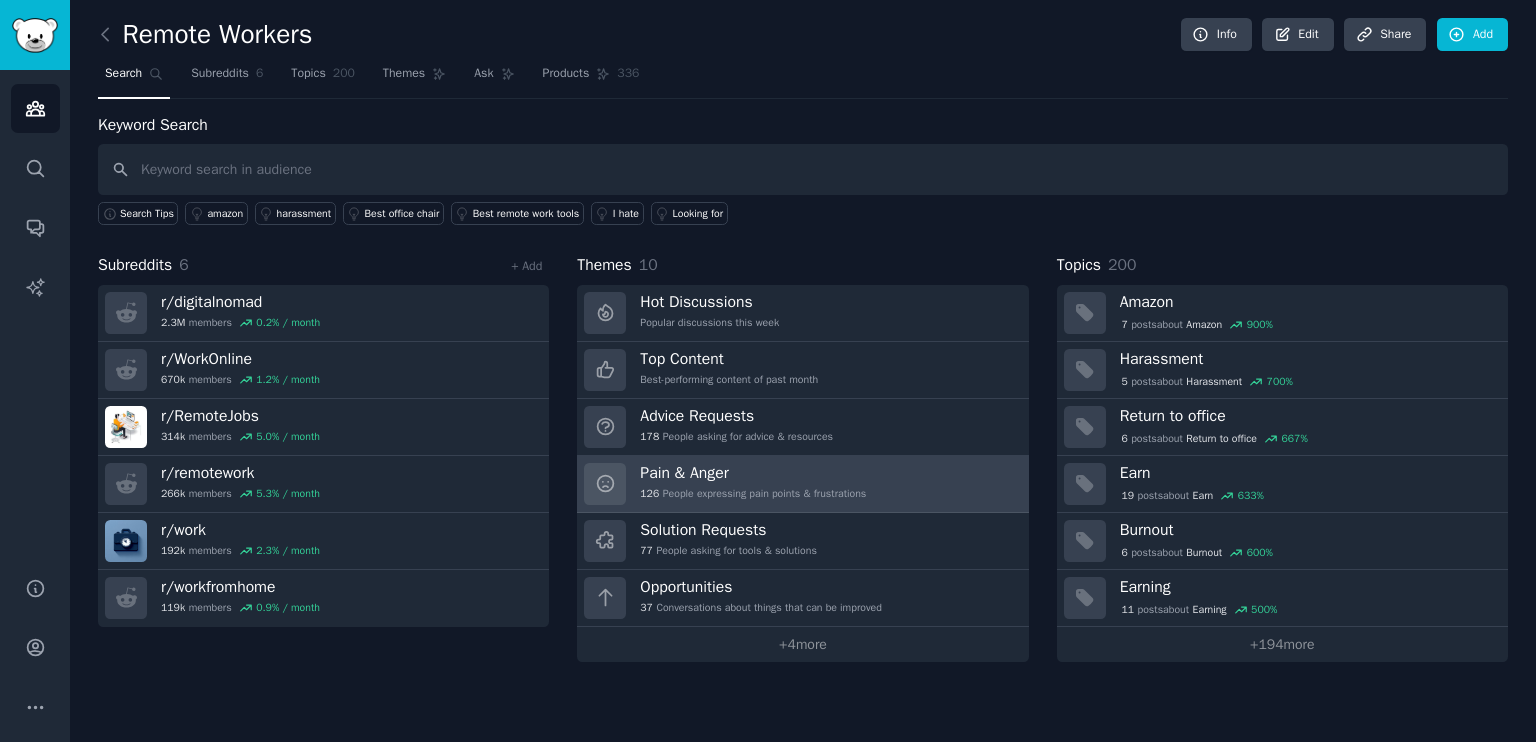 click on "Pain & Anger 126 People expressing pain points & frustrations" at bounding box center [753, 484] 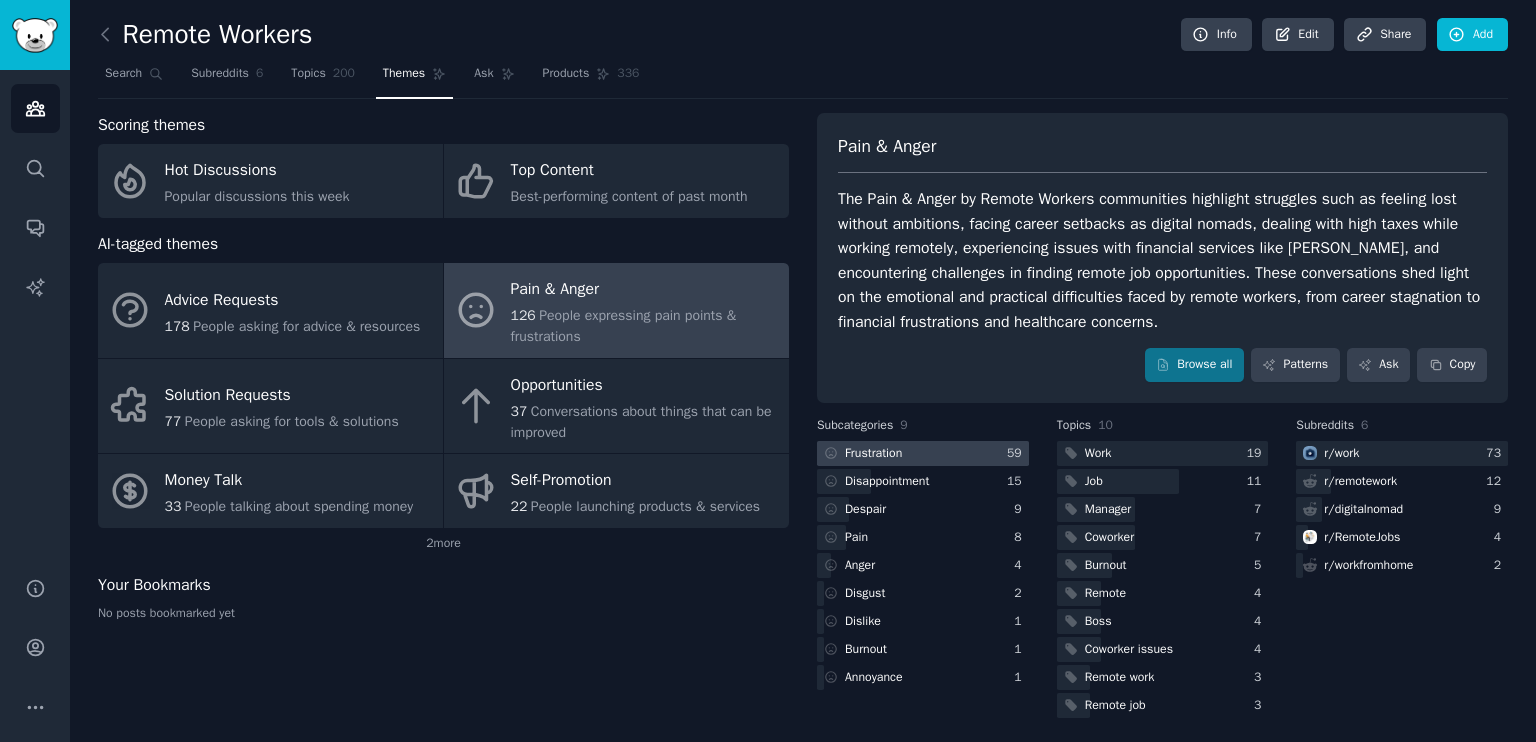 click at bounding box center [923, 453] 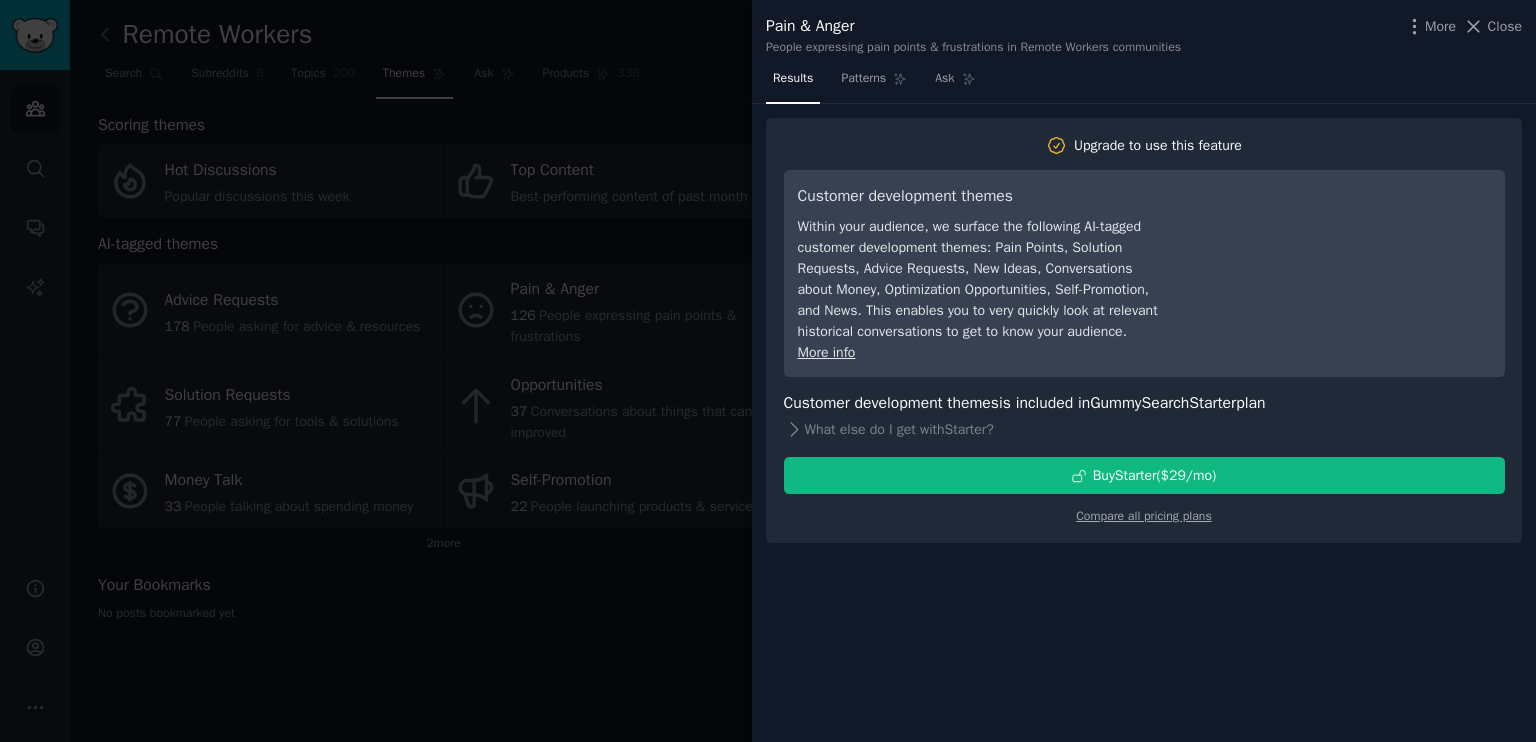 click at bounding box center [768, 371] 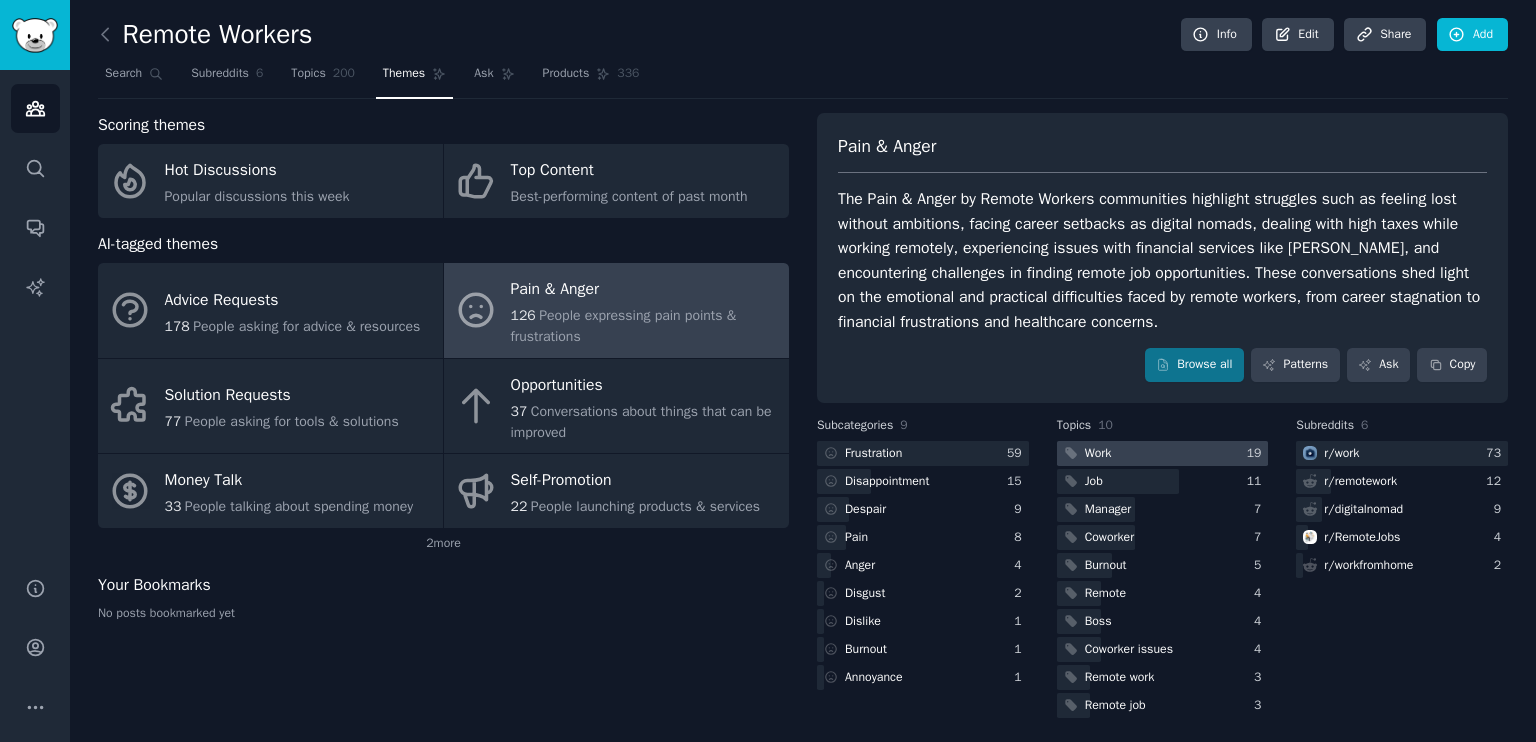 click on "Work" at bounding box center [1098, 454] 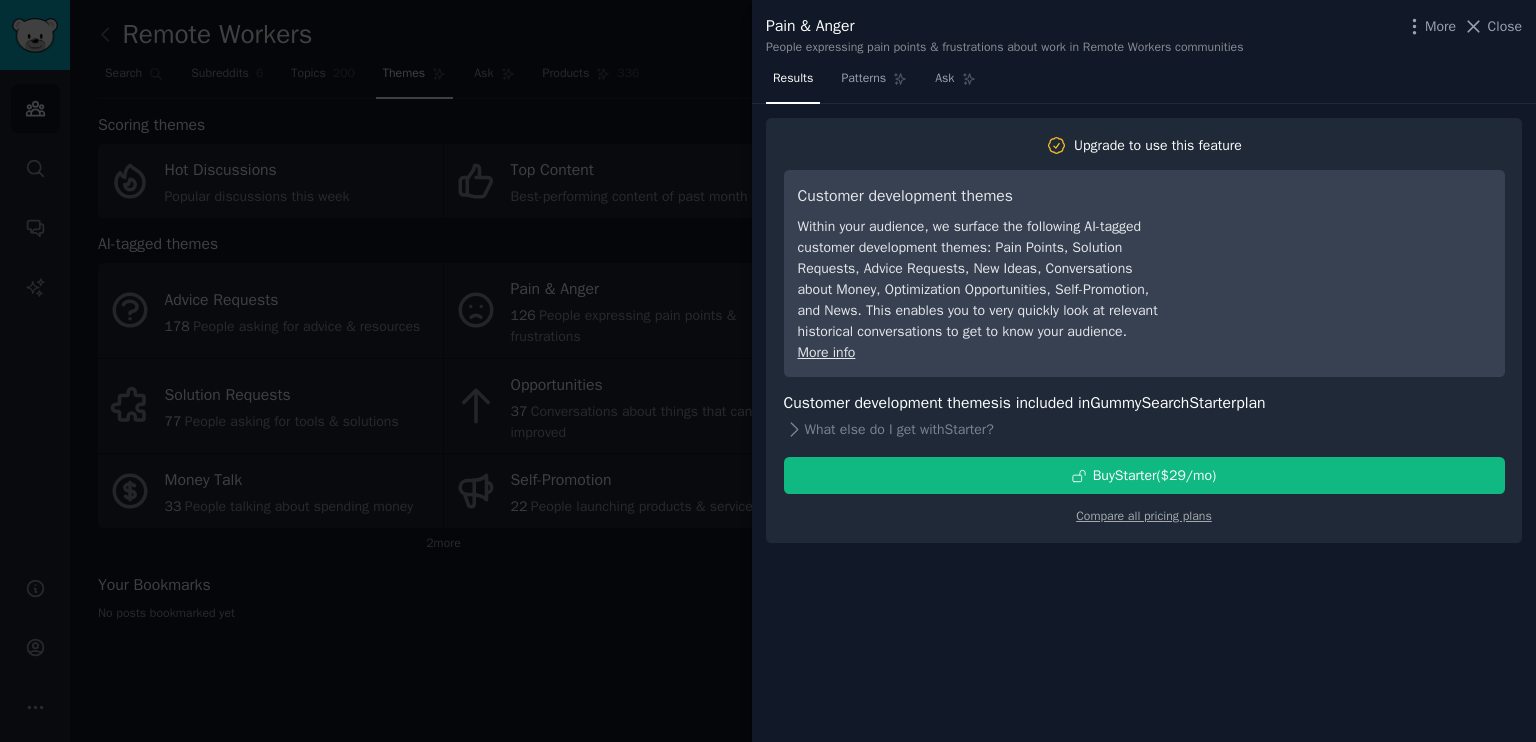 click at bounding box center (768, 371) 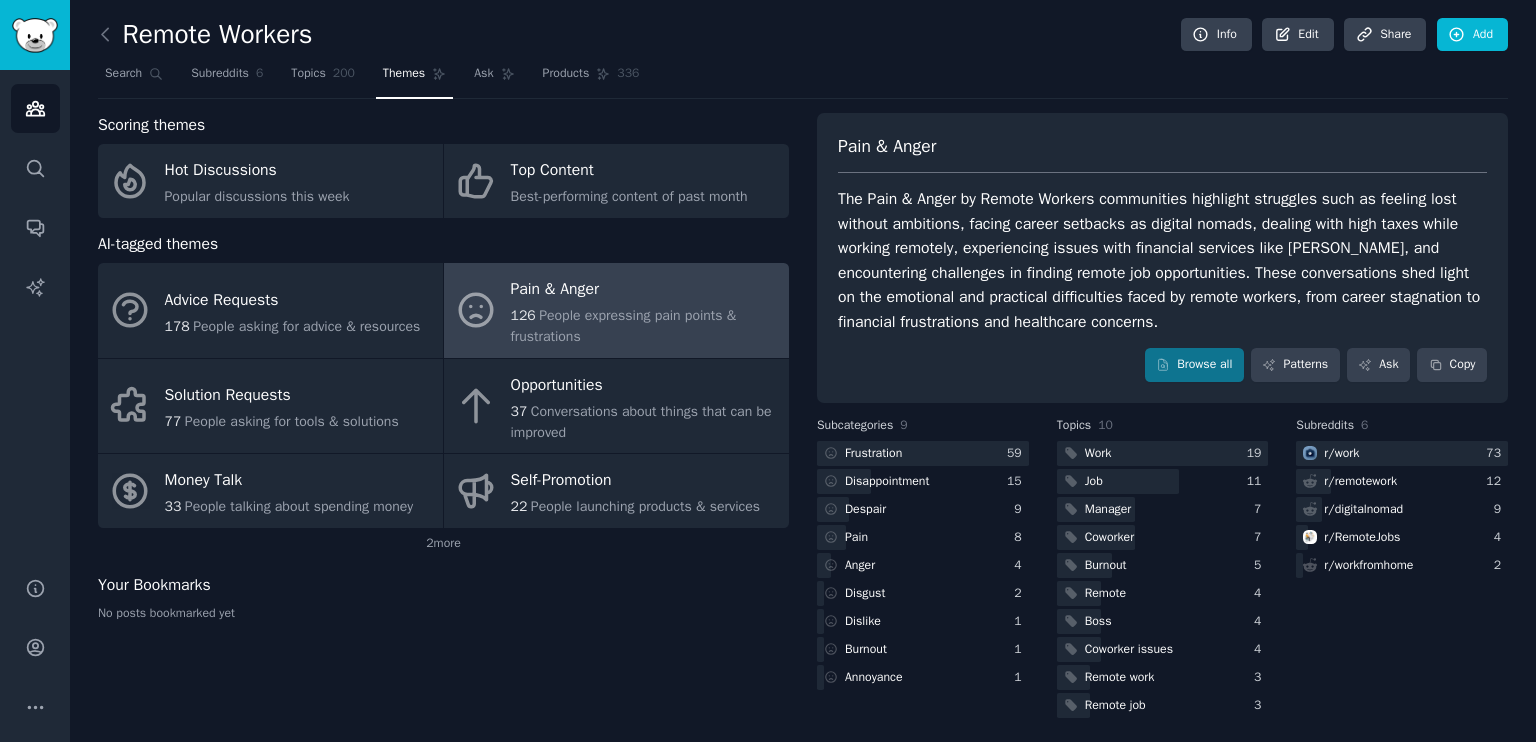 scroll, scrollTop: 5, scrollLeft: 0, axis: vertical 